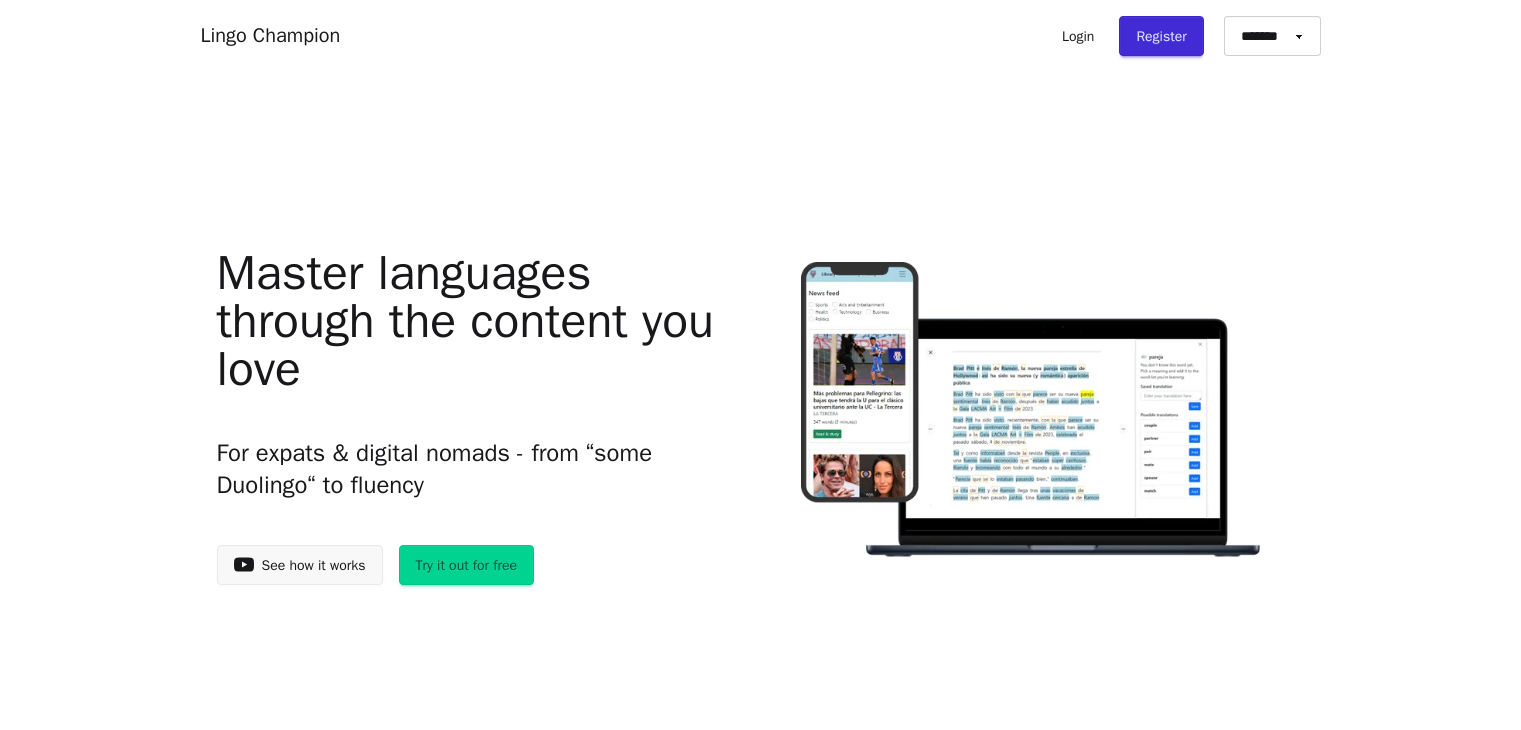 scroll, scrollTop: 0, scrollLeft: 0, axis: both 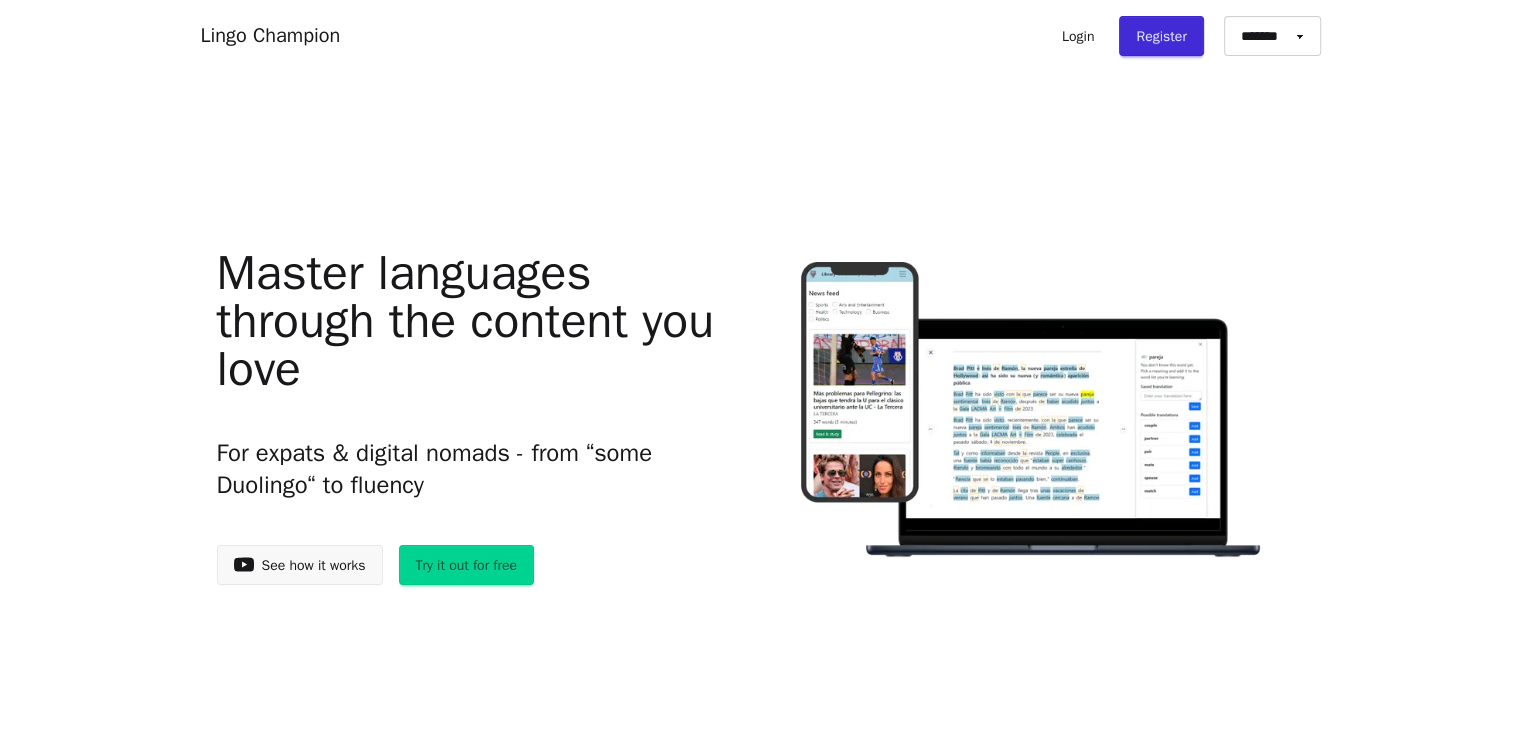 click on "Register" at bounding box center (1161, 36) 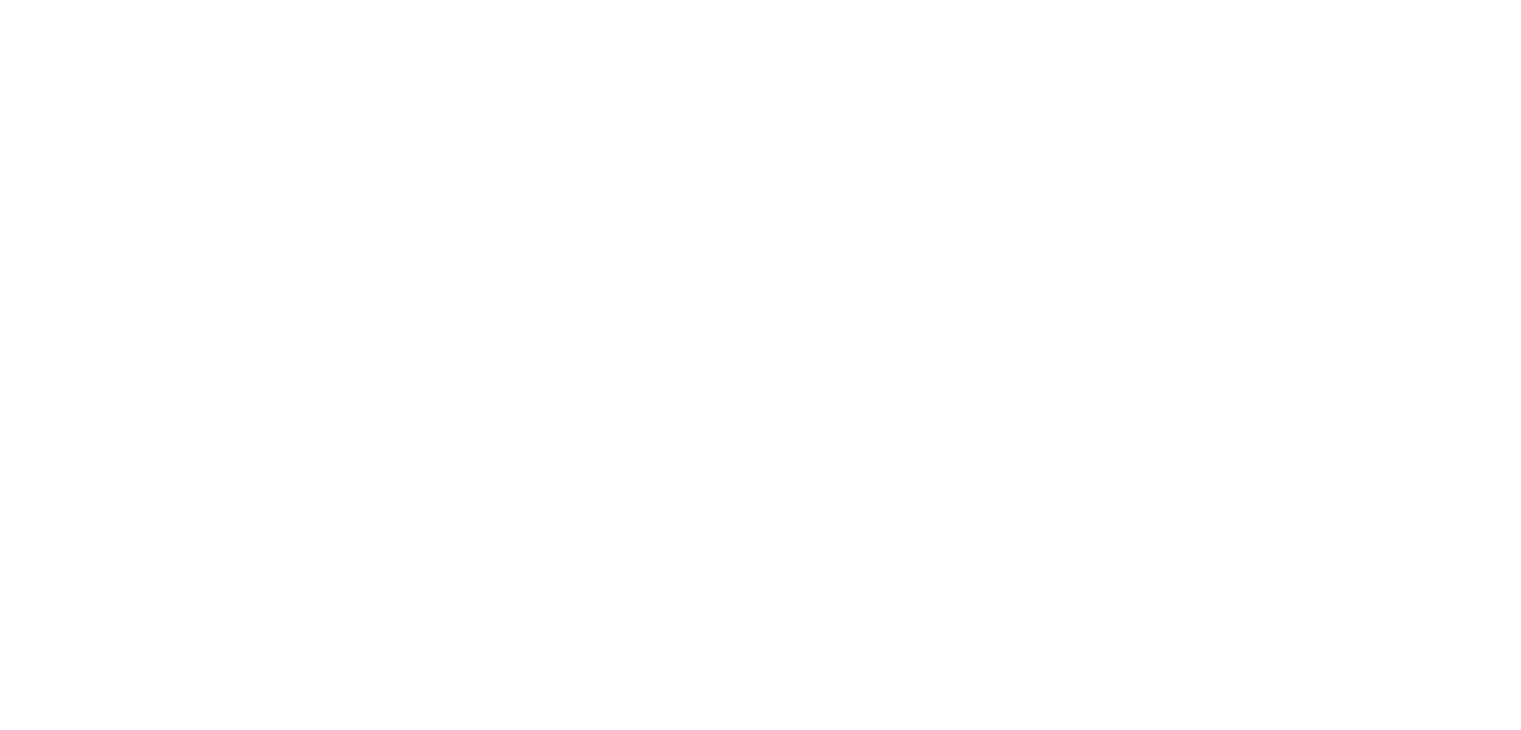 scroll, scrollTop: 0, scrollLeft: 0, axis: both 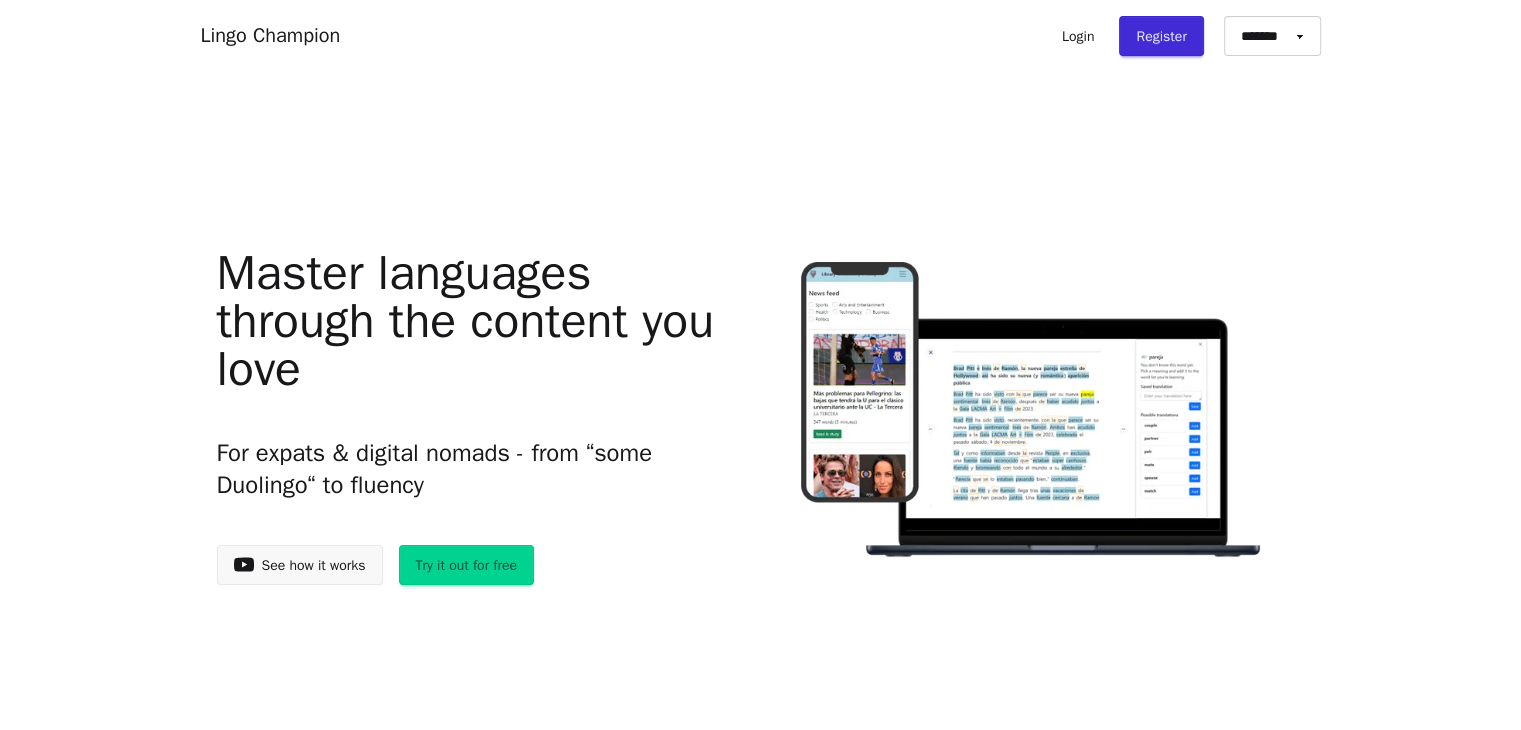 click on "Register" at bounding box center (1161, 36) 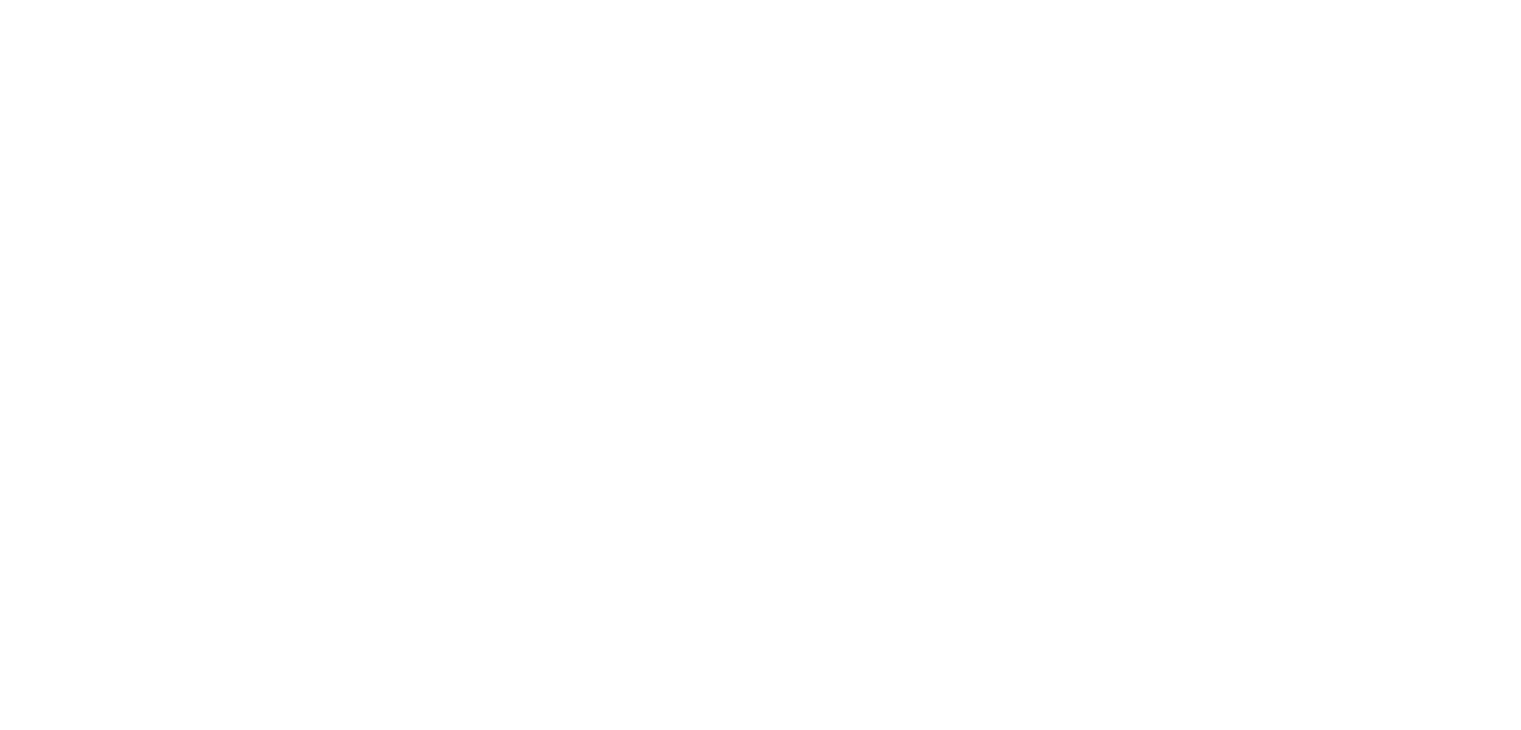 scroll, scrollTop: 0, scrollLeft: 0, axis: both 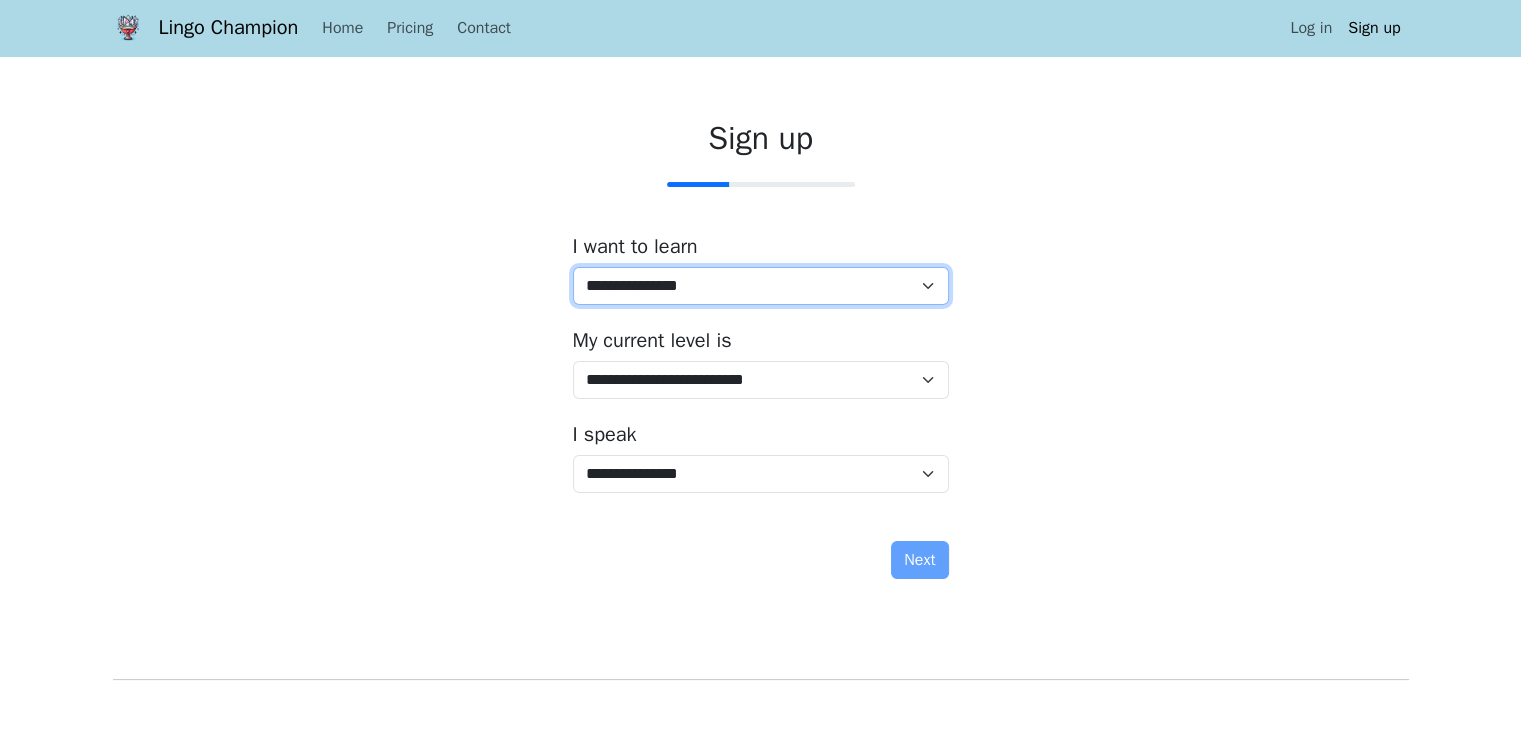 click on "**********" at bounding box center (761, 286) 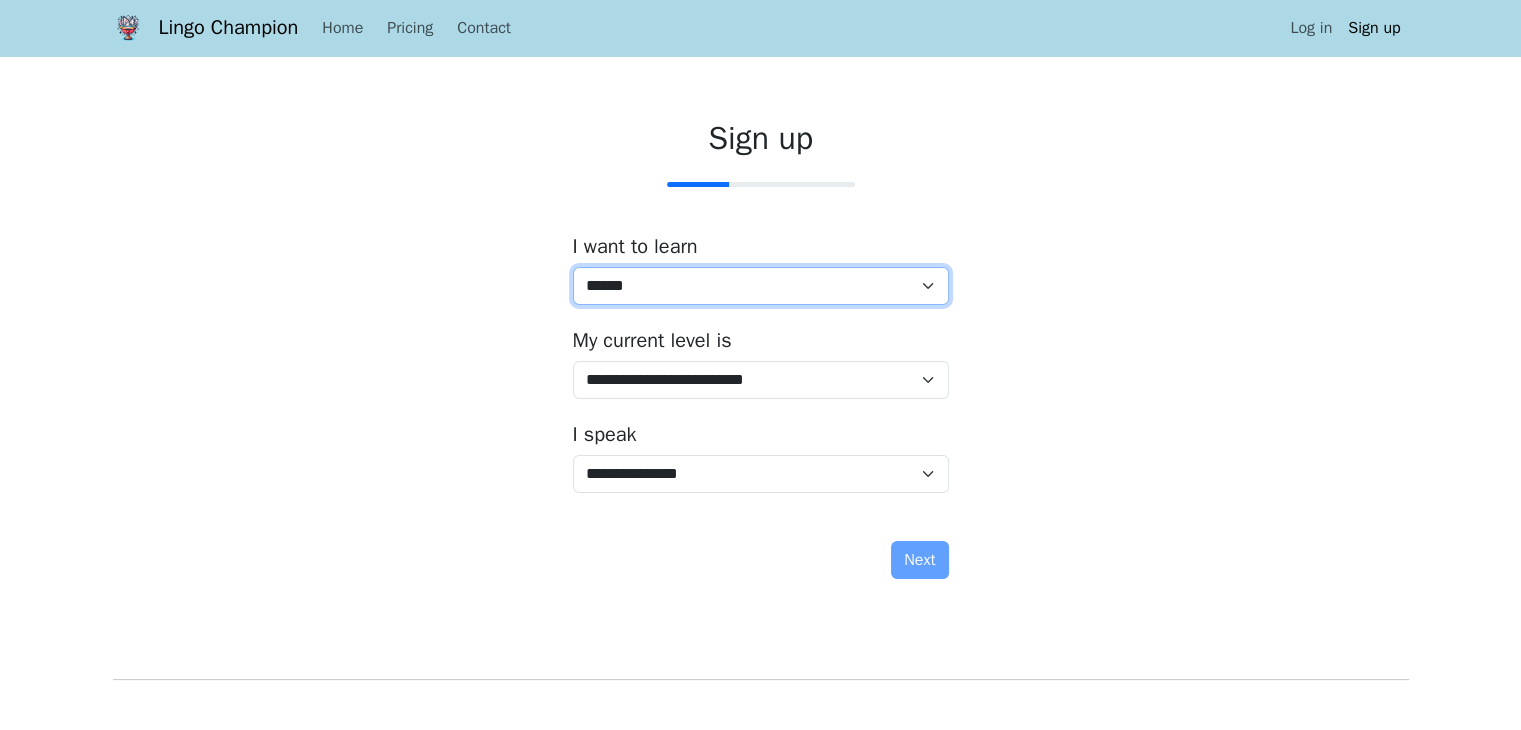 click on "**********" at bounding box center [761, 286] 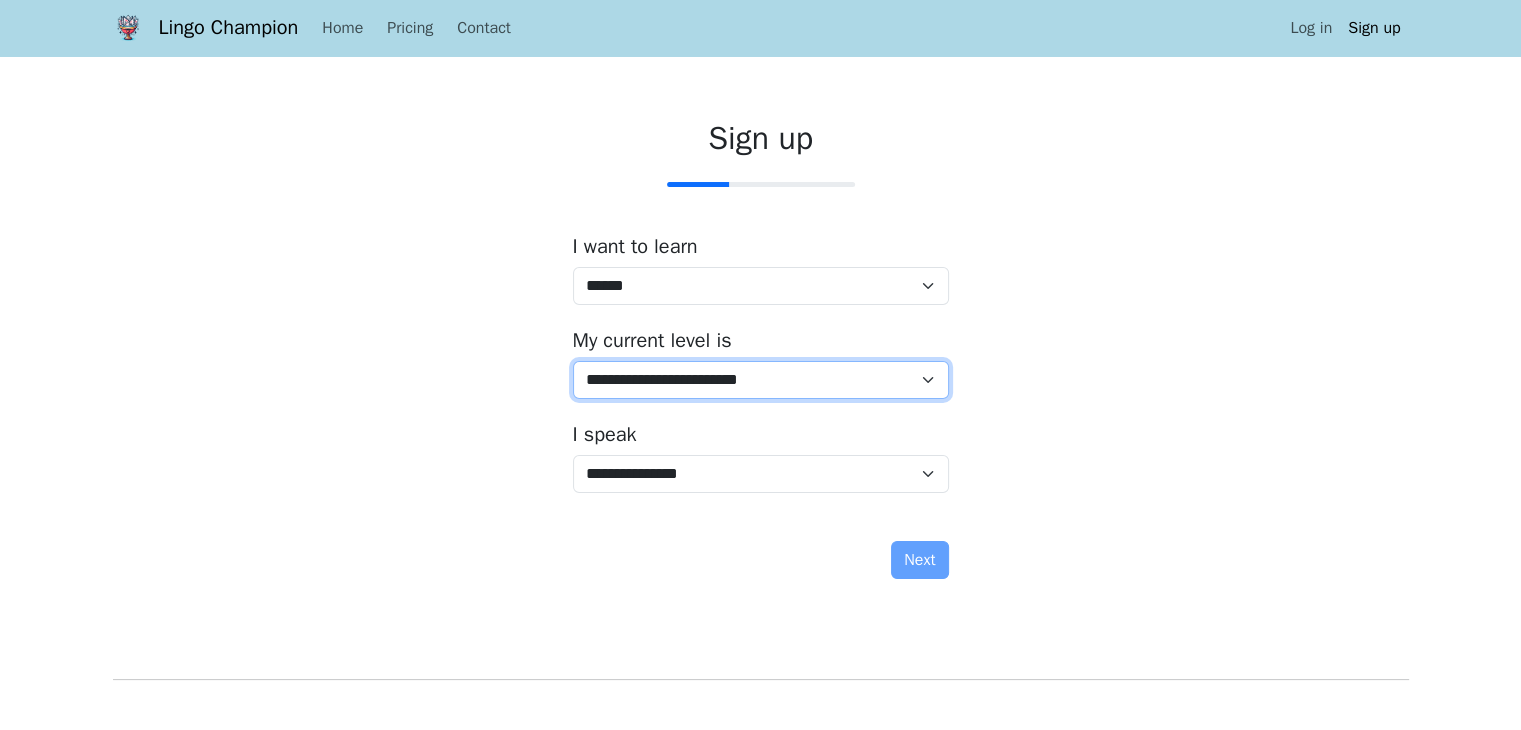 click on "**********" at bounding box center [761, 380] 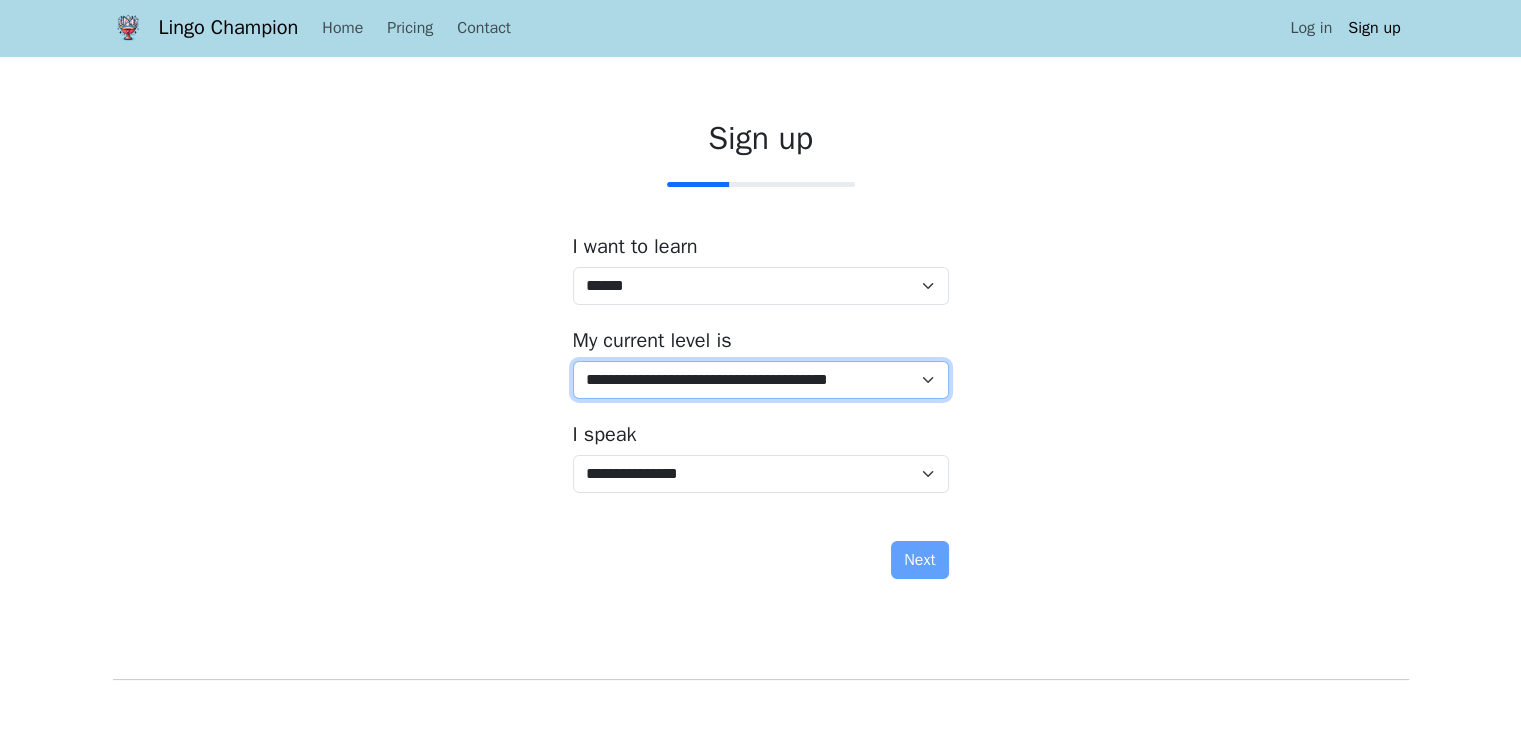click on "**********" at bounding box center [761, 380] 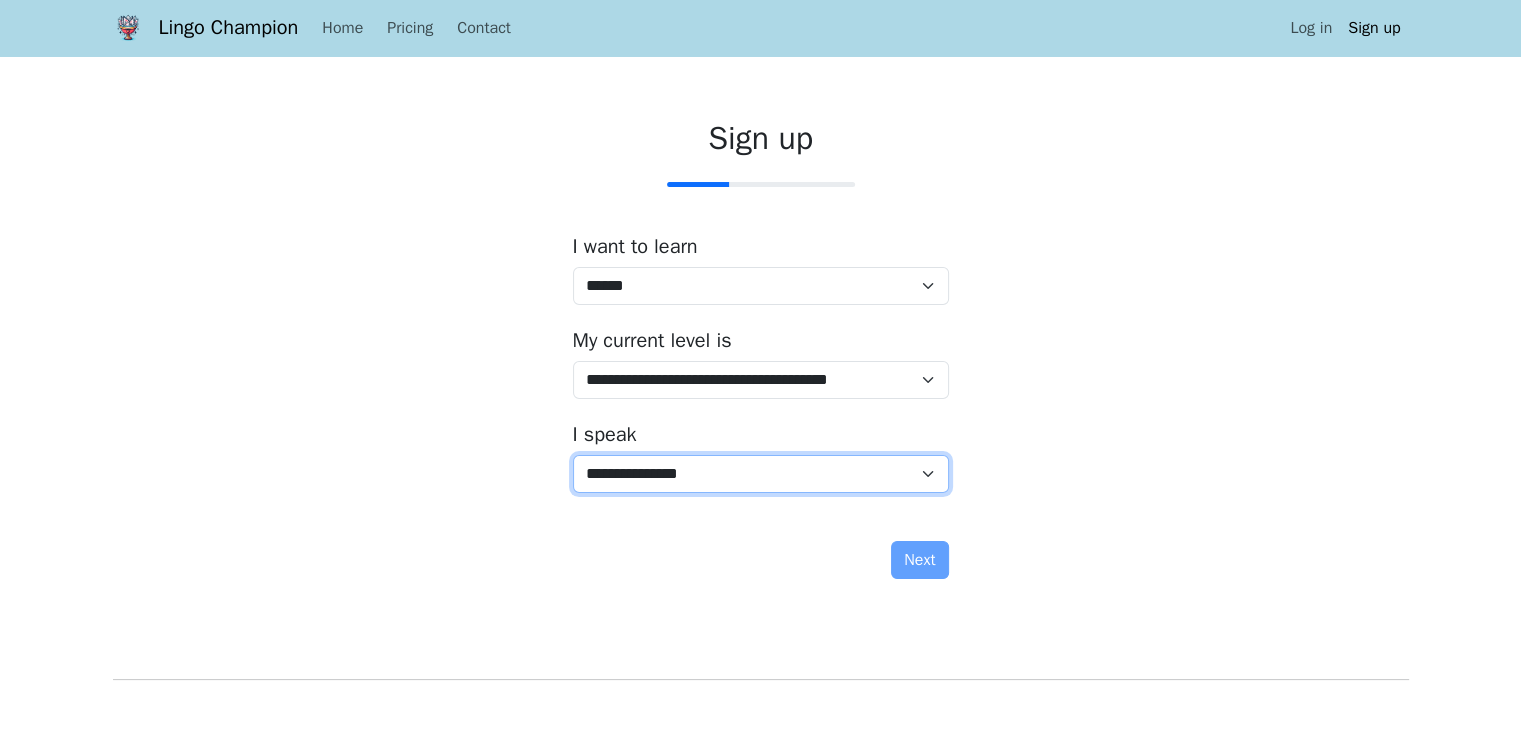 click on "**********" at bounding box center (761, 474) 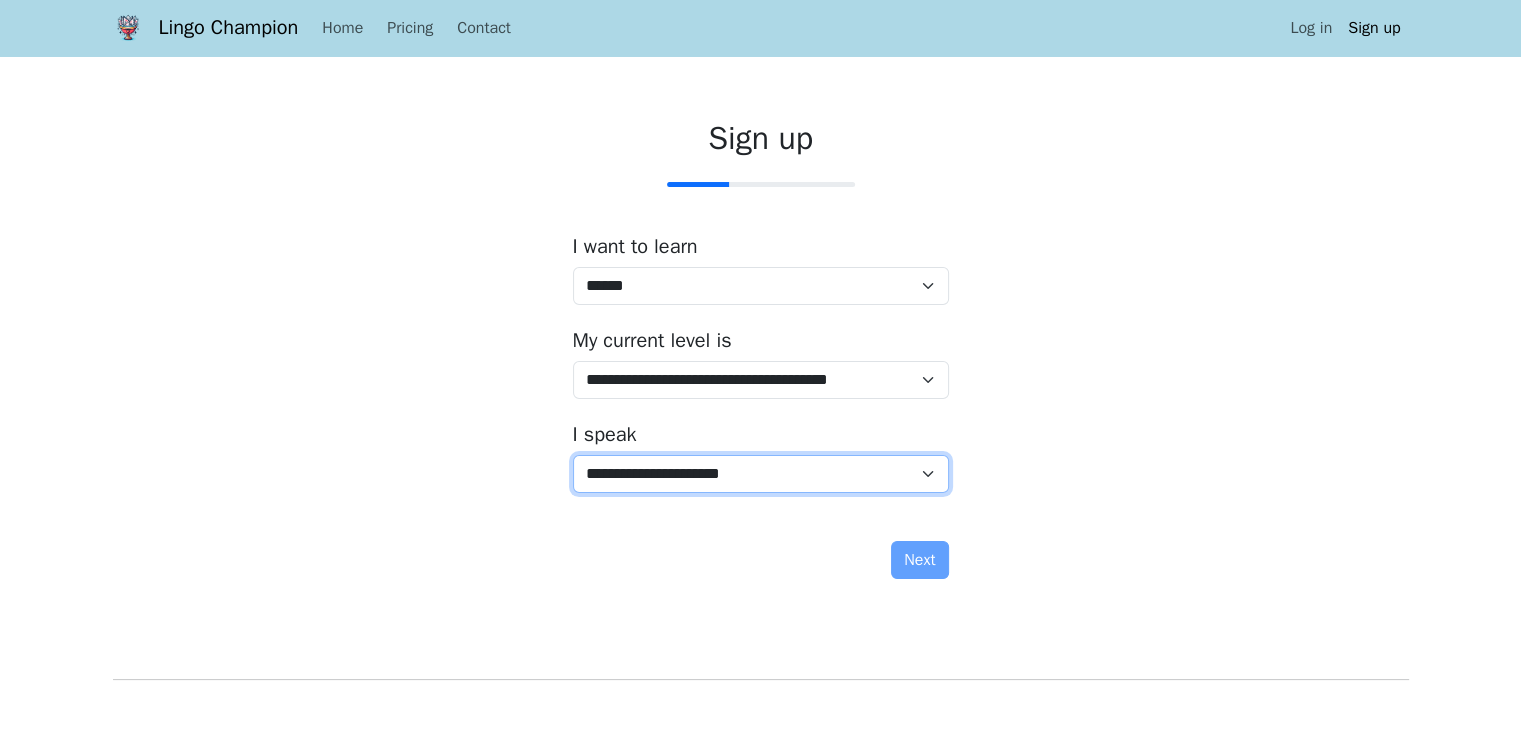 click on "**********" at bounding box center [761, 474] 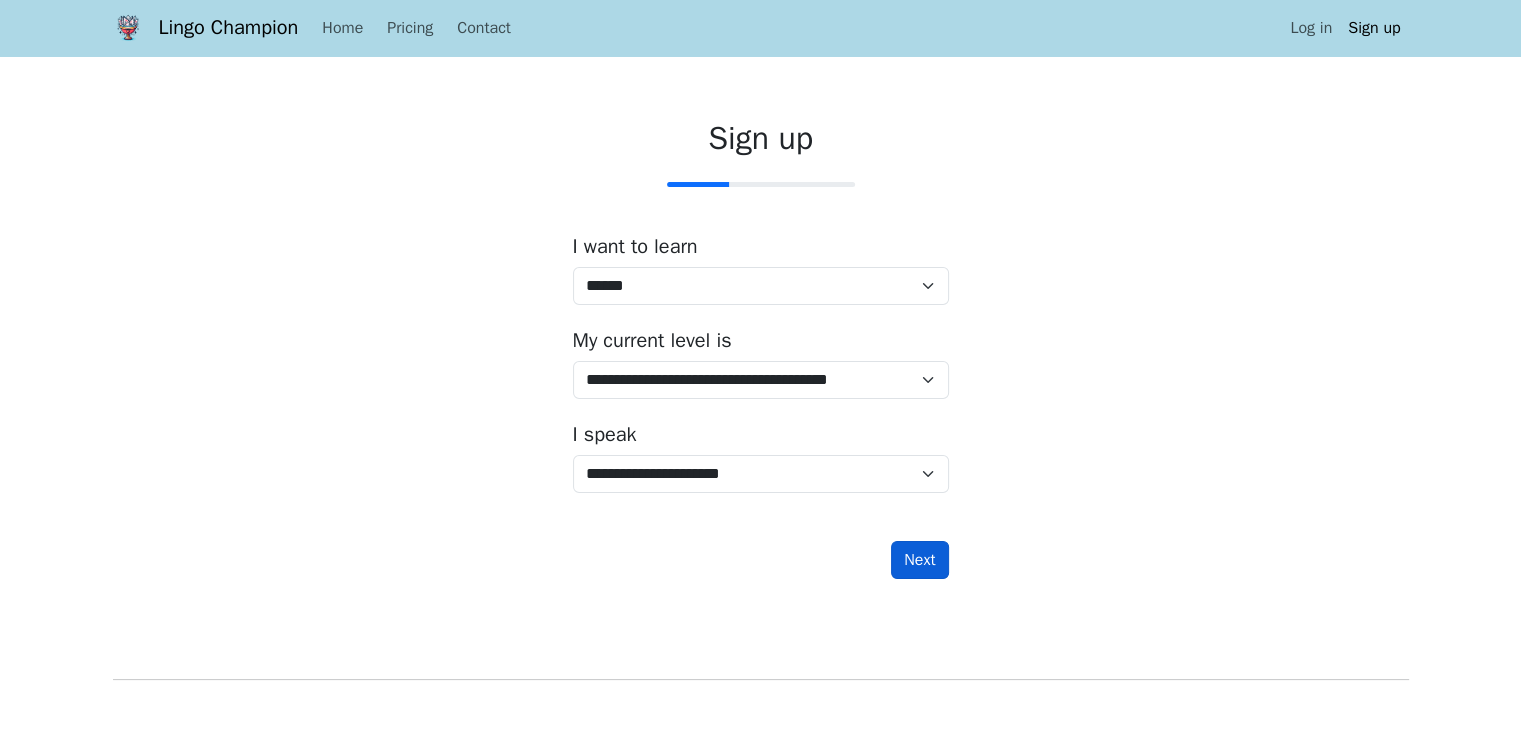 click on "Next" at bounding box center [919, 560] 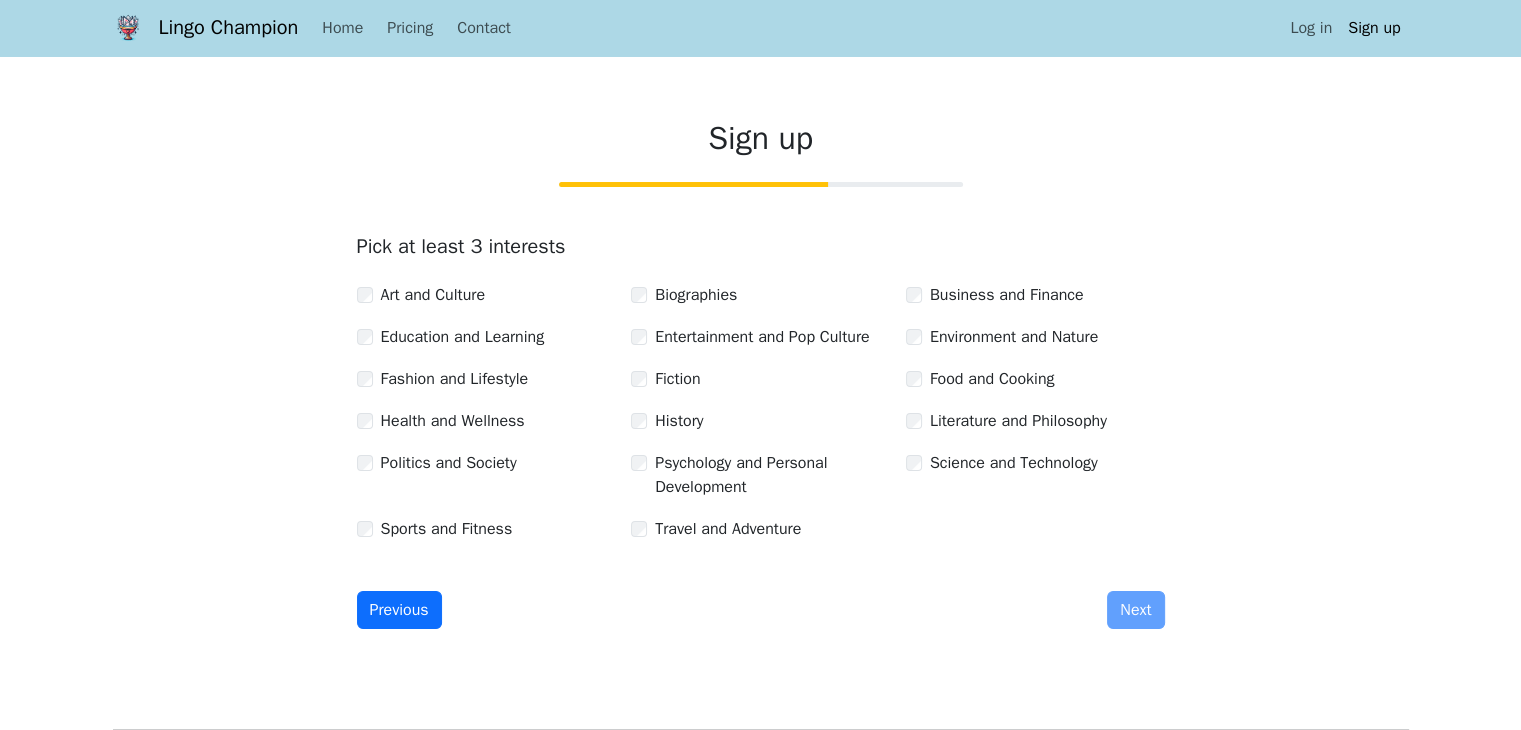 click on "Art and Culture" at bounding box center [433, 295] 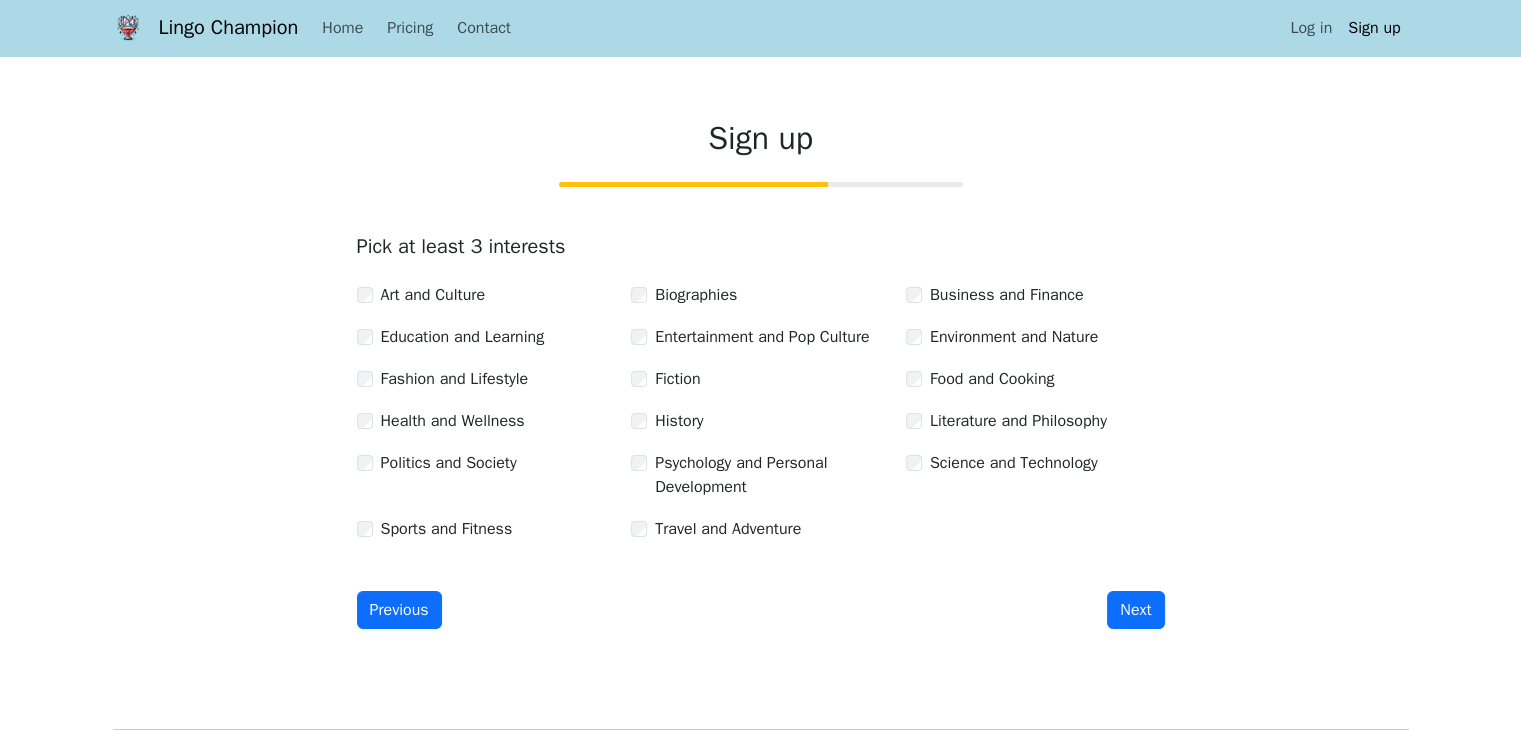 click on "Literature and Philosophy" at bounding box center [1018, 421] 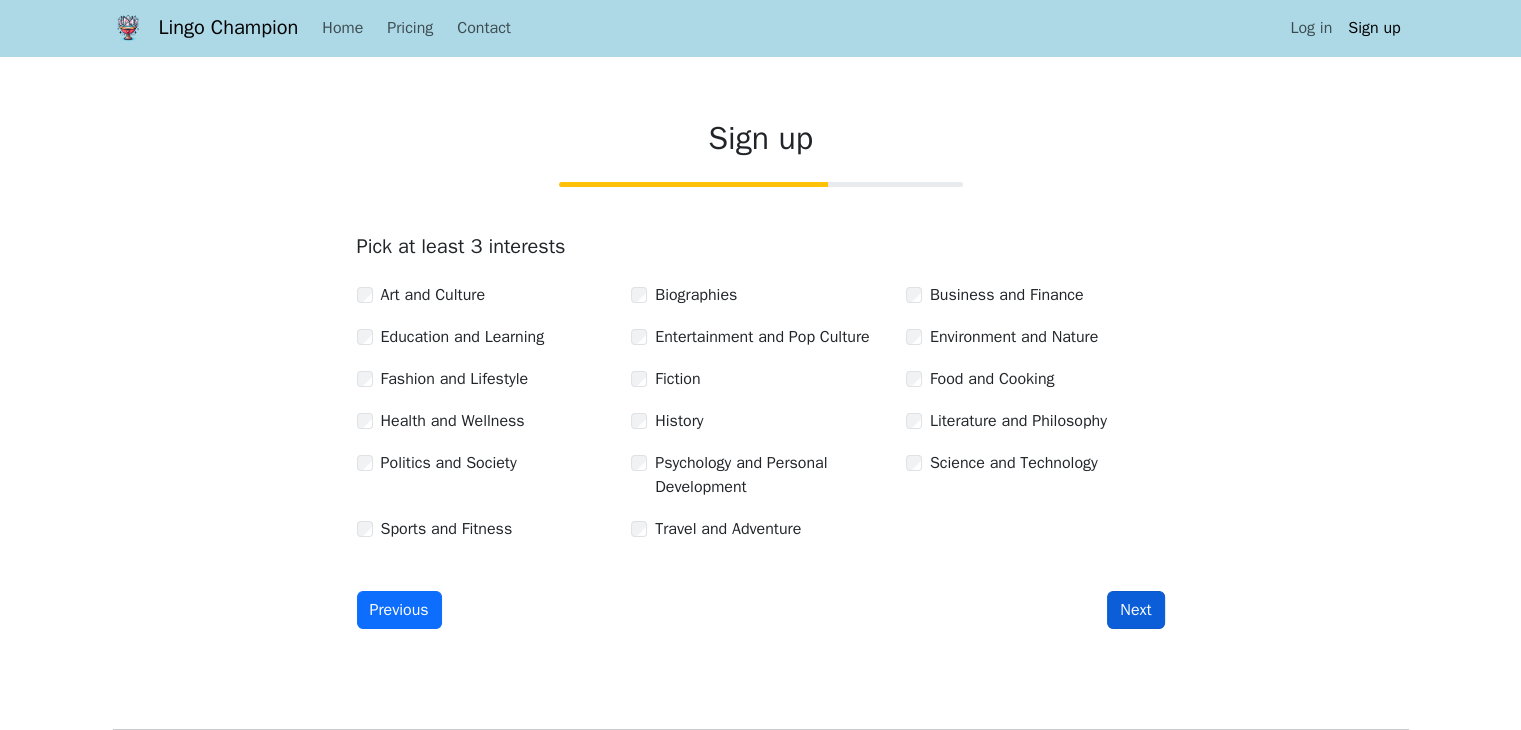 click on "Next" at bounding box center [1135, 610] 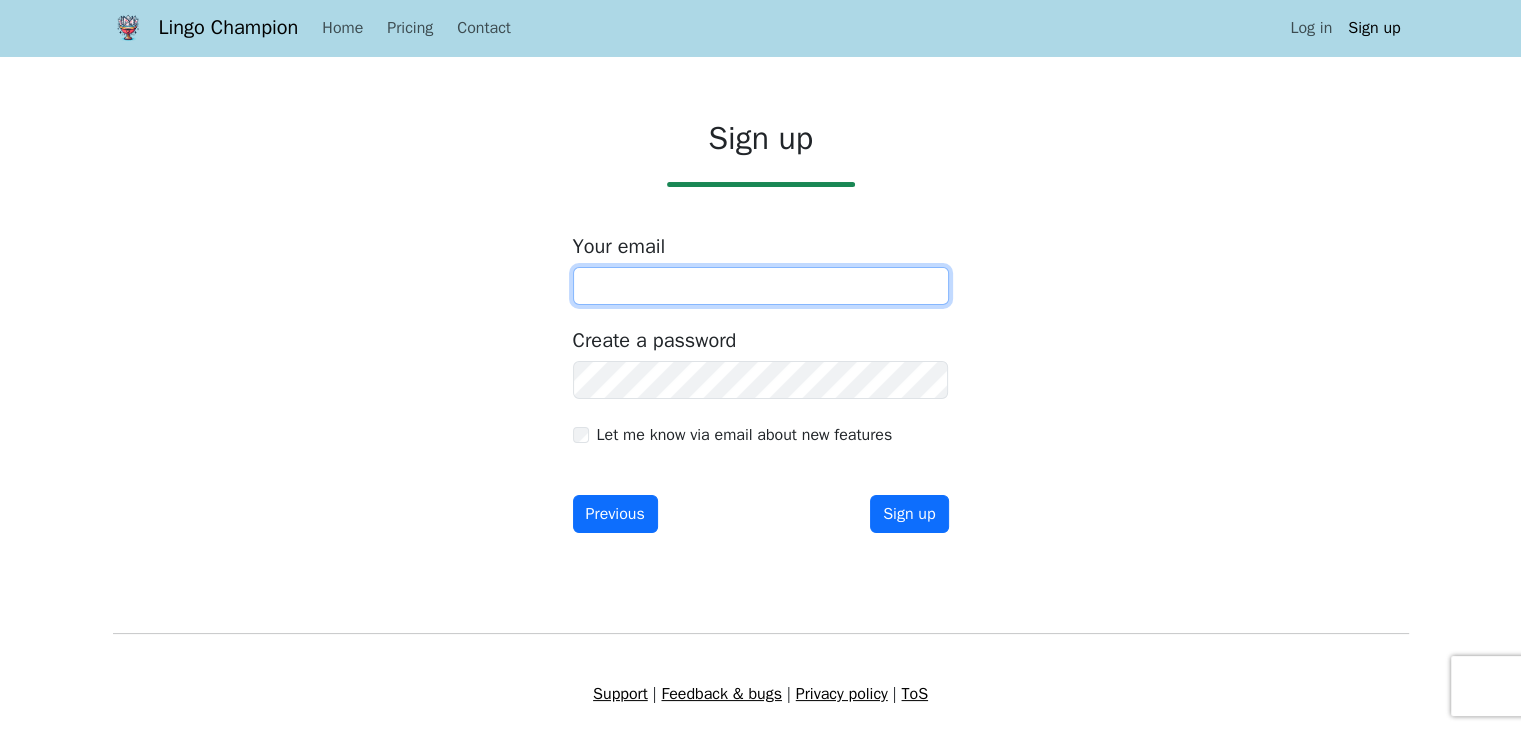 click at bounding box center (761, 286) 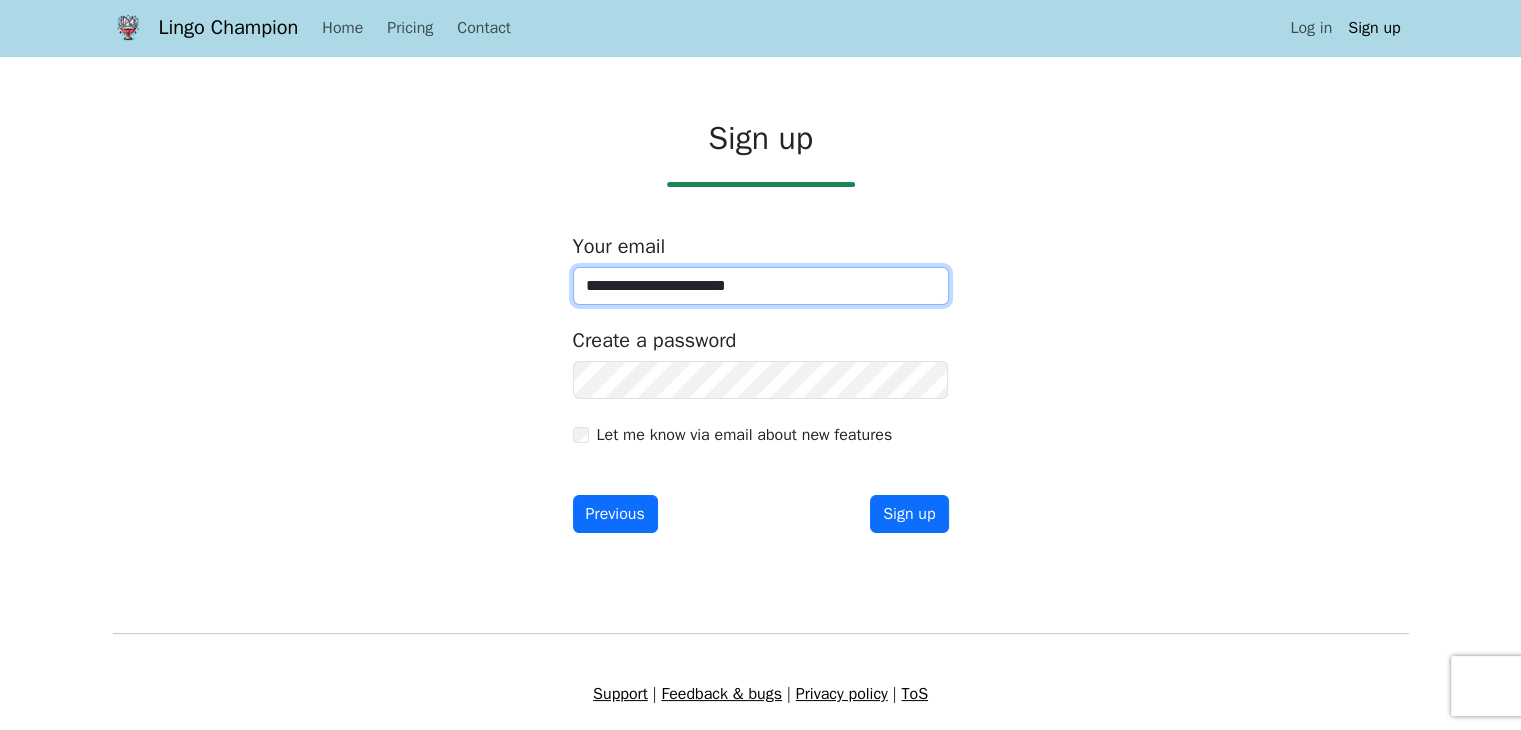 type on "**********" 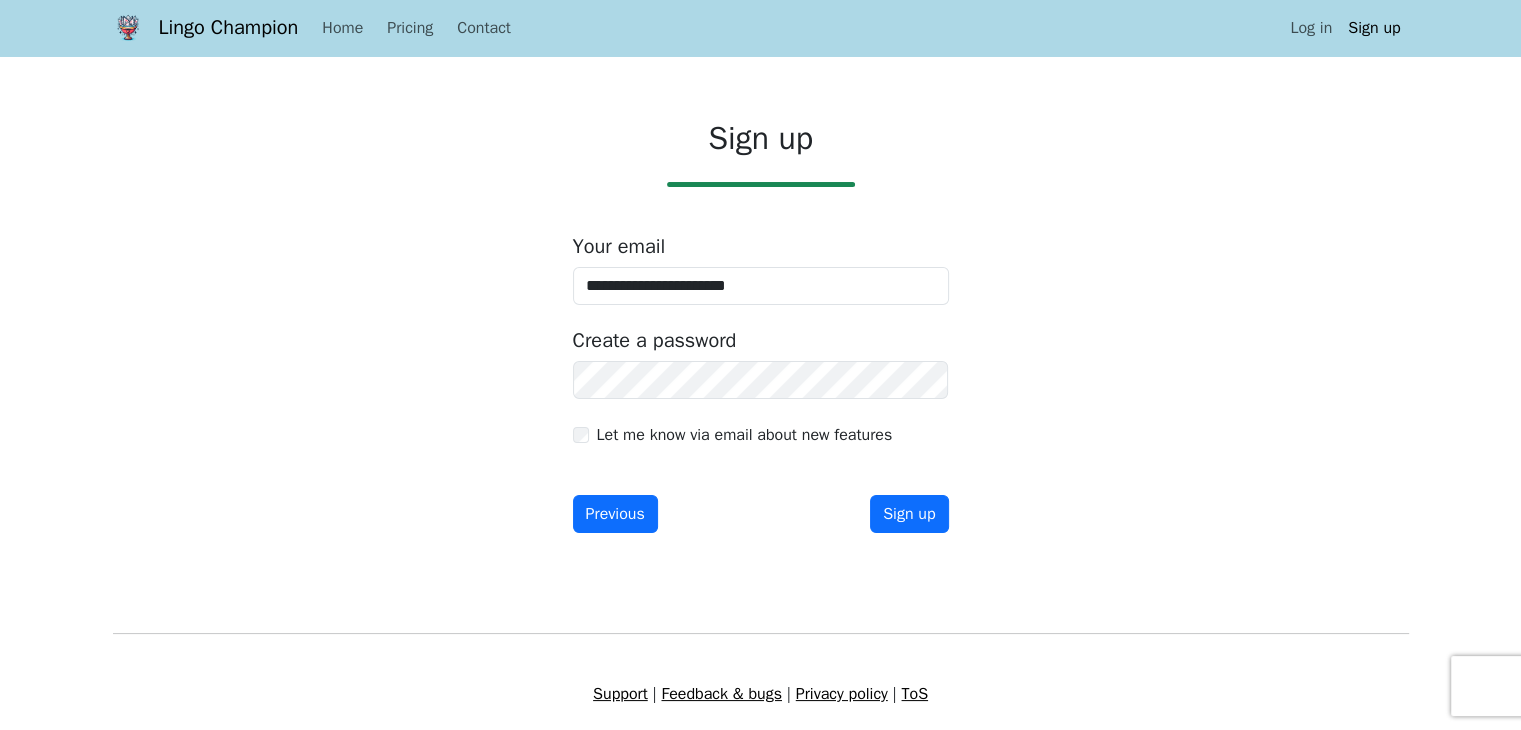 click on "**********" at bounding box center (761, 384) 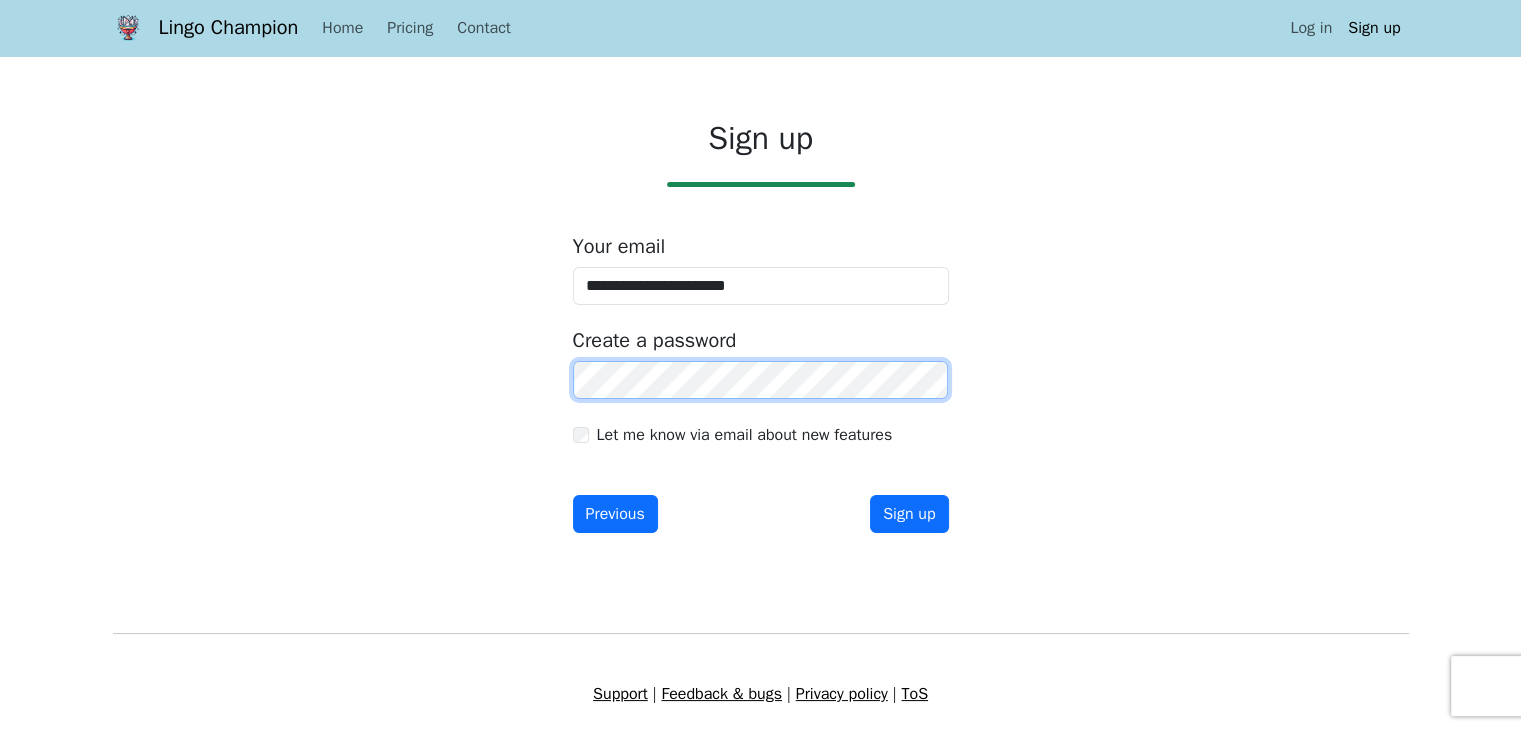 click on "Sign up" at bounding box center [909, 514] 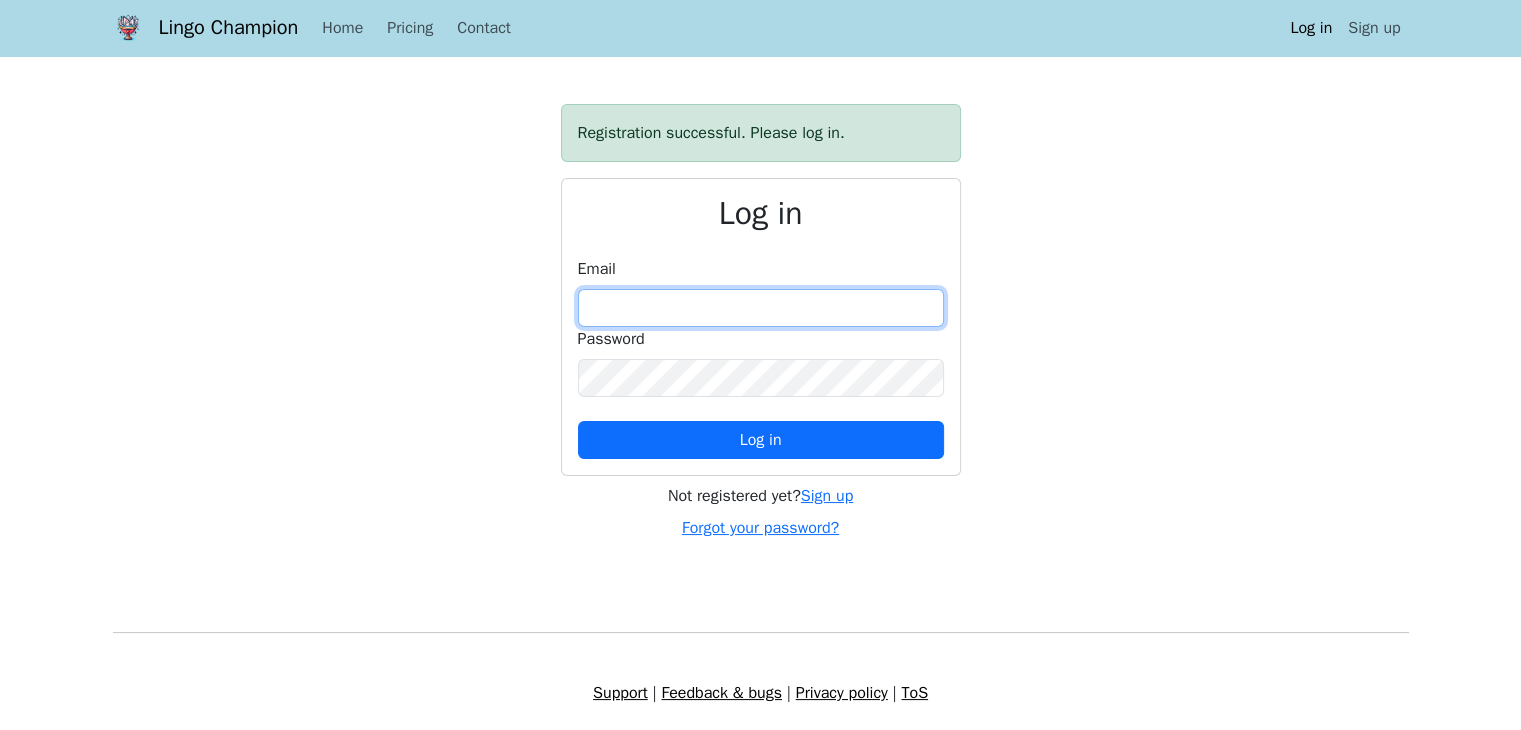 click at bounding box center (761, 308) 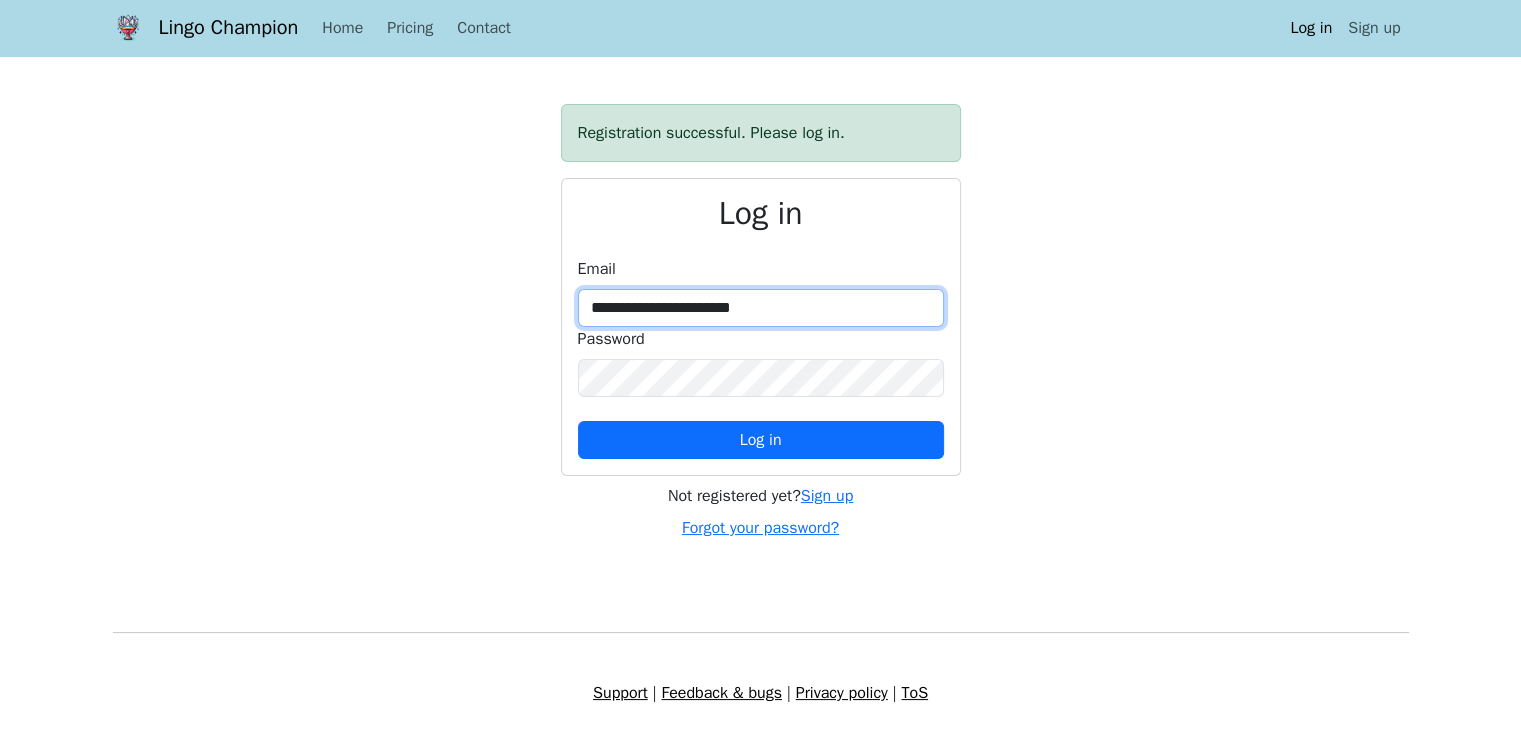 type on "**********" 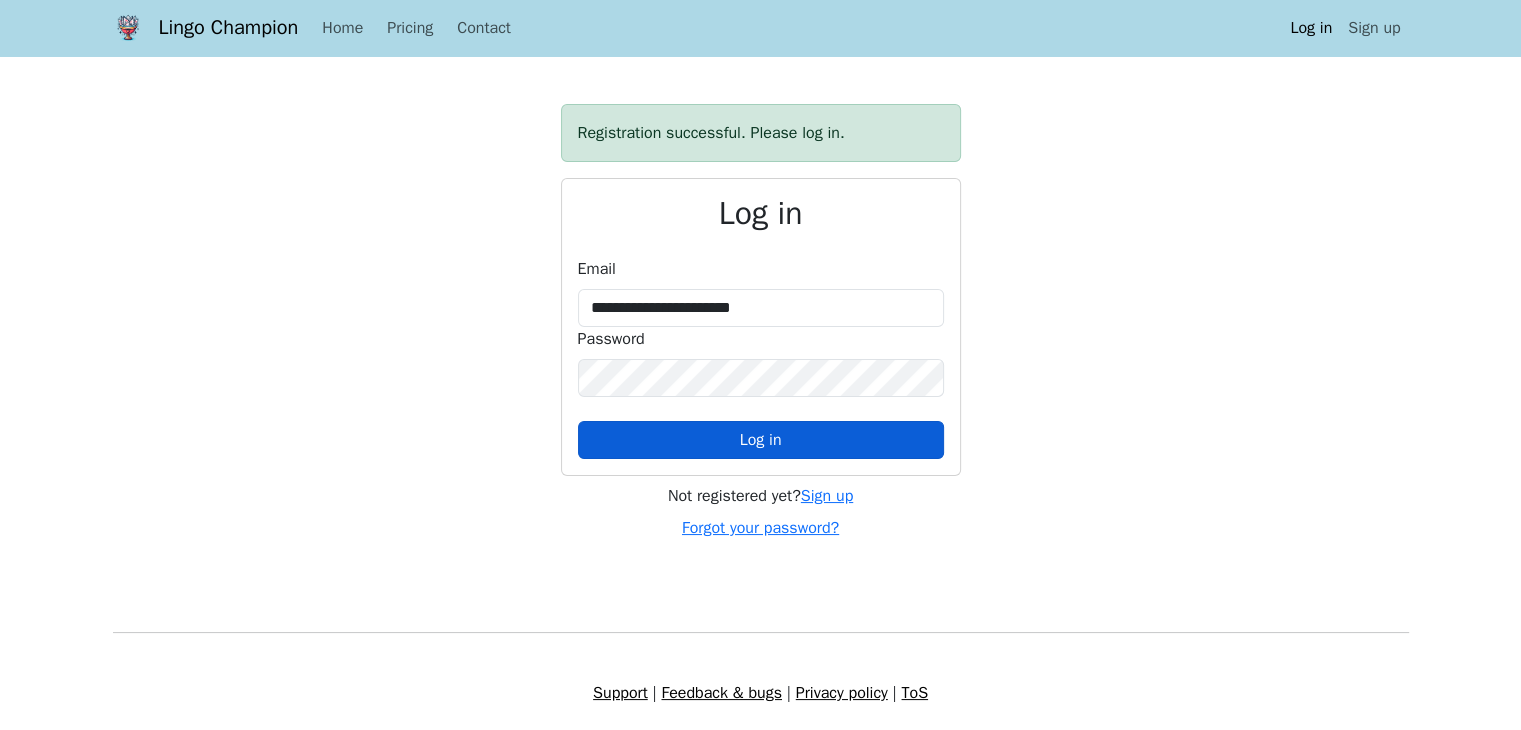 click on "Log in" at bounding box center (761, 440) 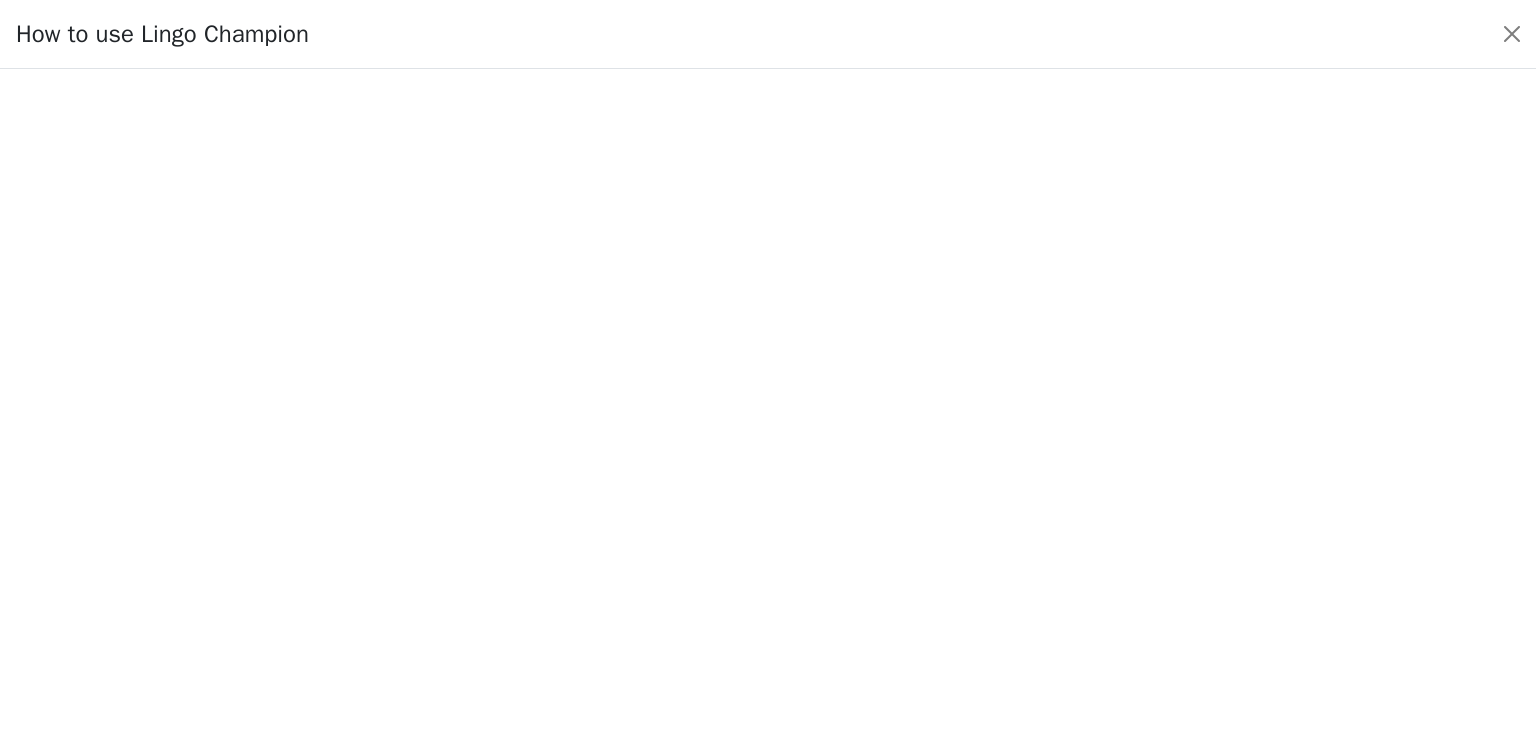 scroll, scrollTop: 0, scrollLeft: 0, axis: both 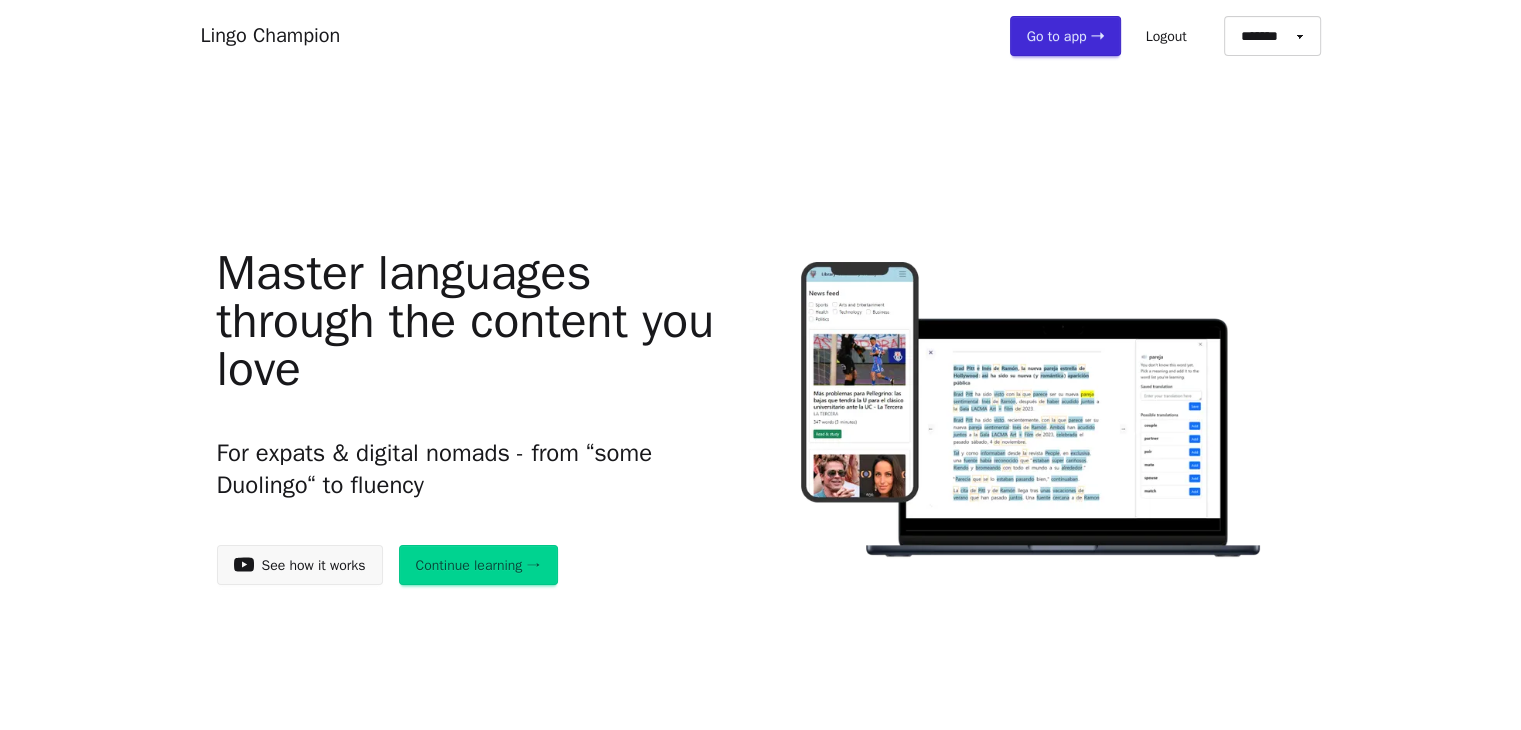 click on "Go to app ➝" at bounding box center (1065, 36) 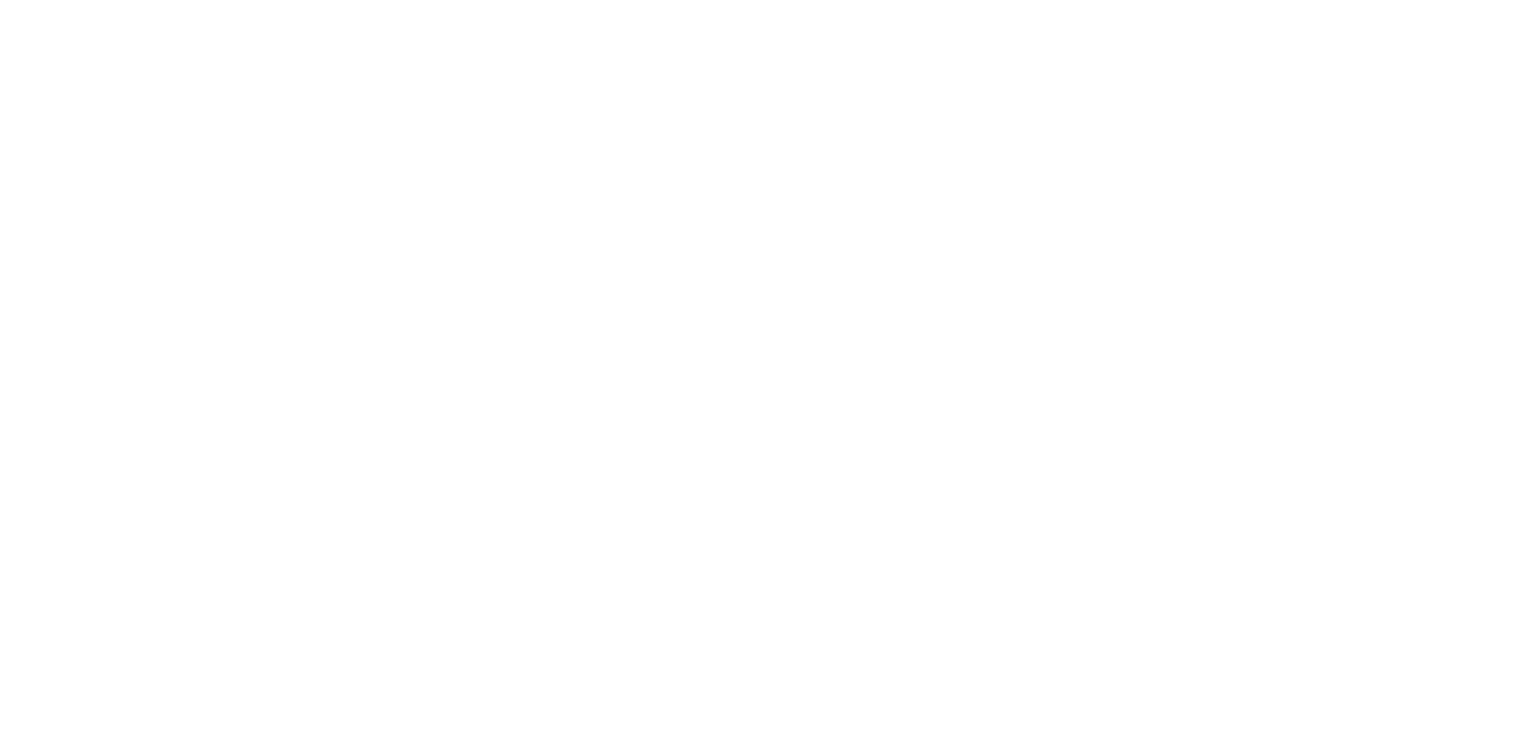 scroll, scrollTop: 0, scrollLeft: 0, axis: both 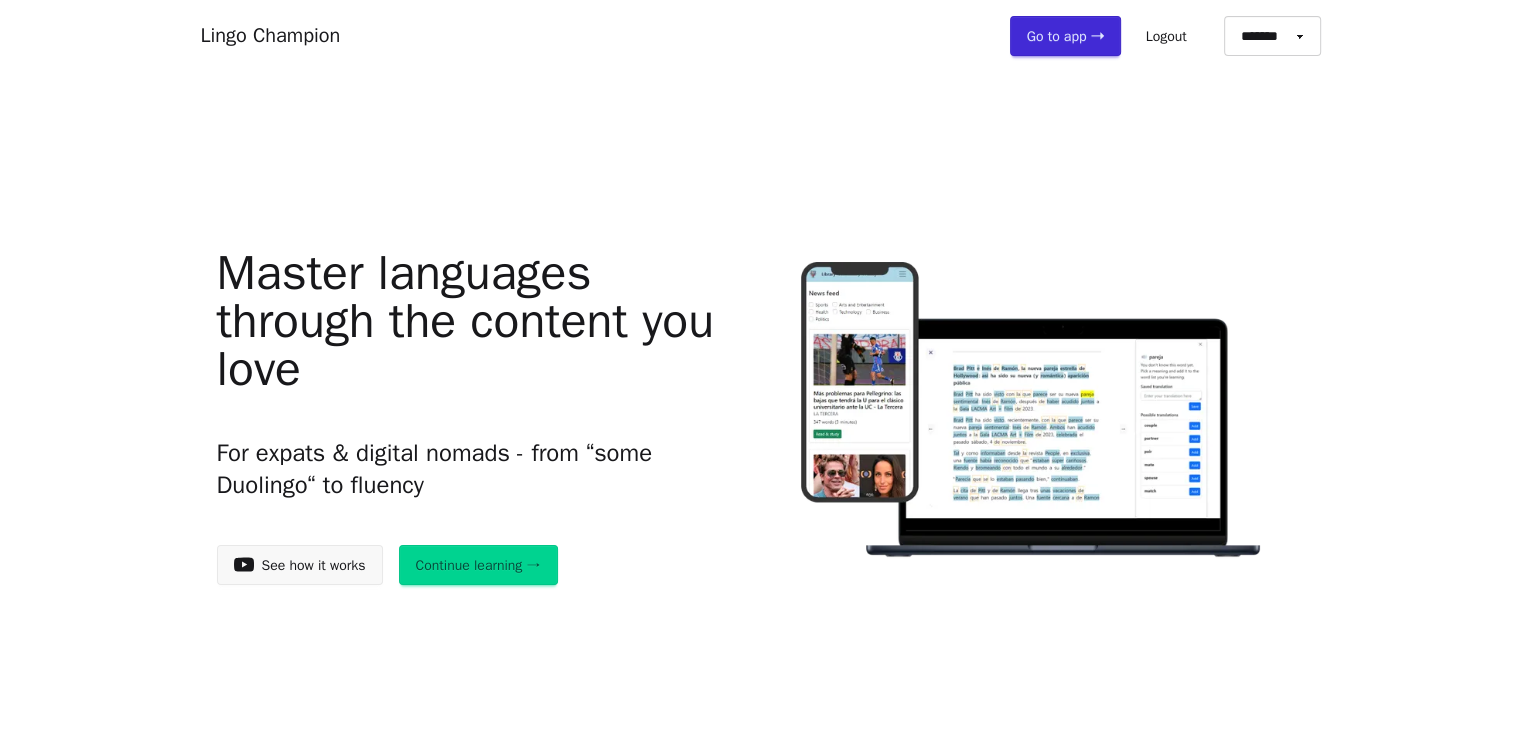 drag, startPoint x: 463, startPoint y: 591, endPoint x: 505, endPoint y: 563, distance: 50.47772 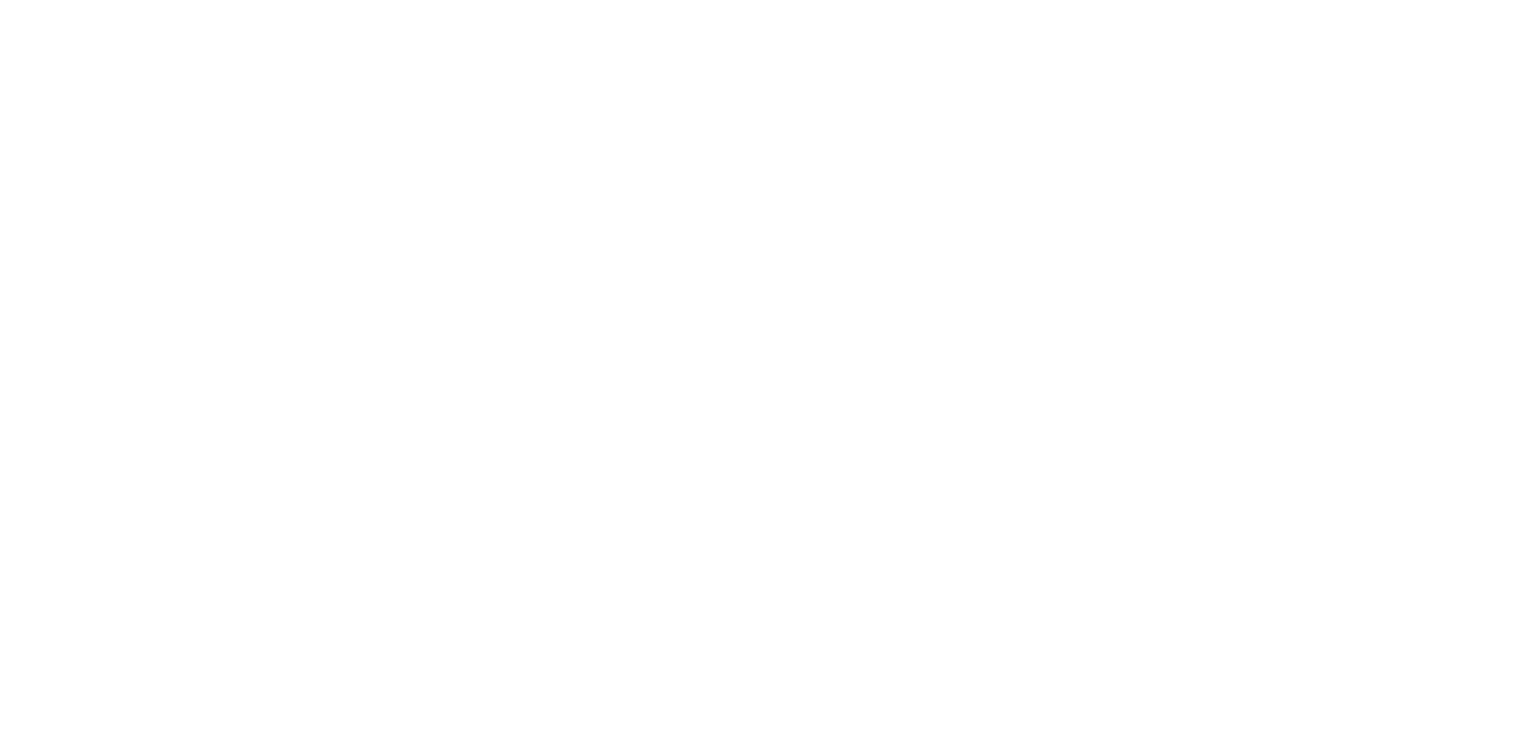 scroll, scrollTop: 0, scrollLeft: 0, axis: both 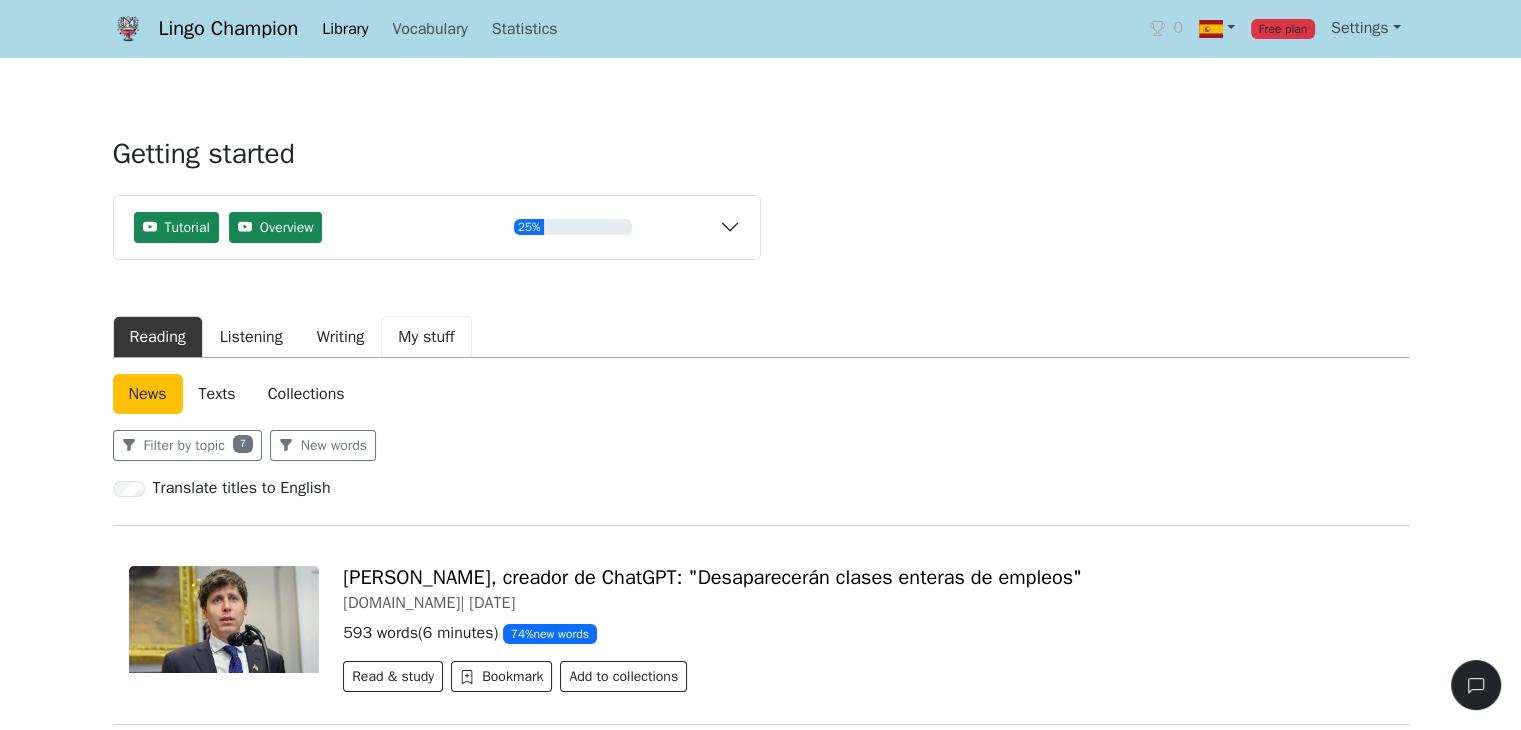 click on "My stuff" at bounding box center (426, 337) 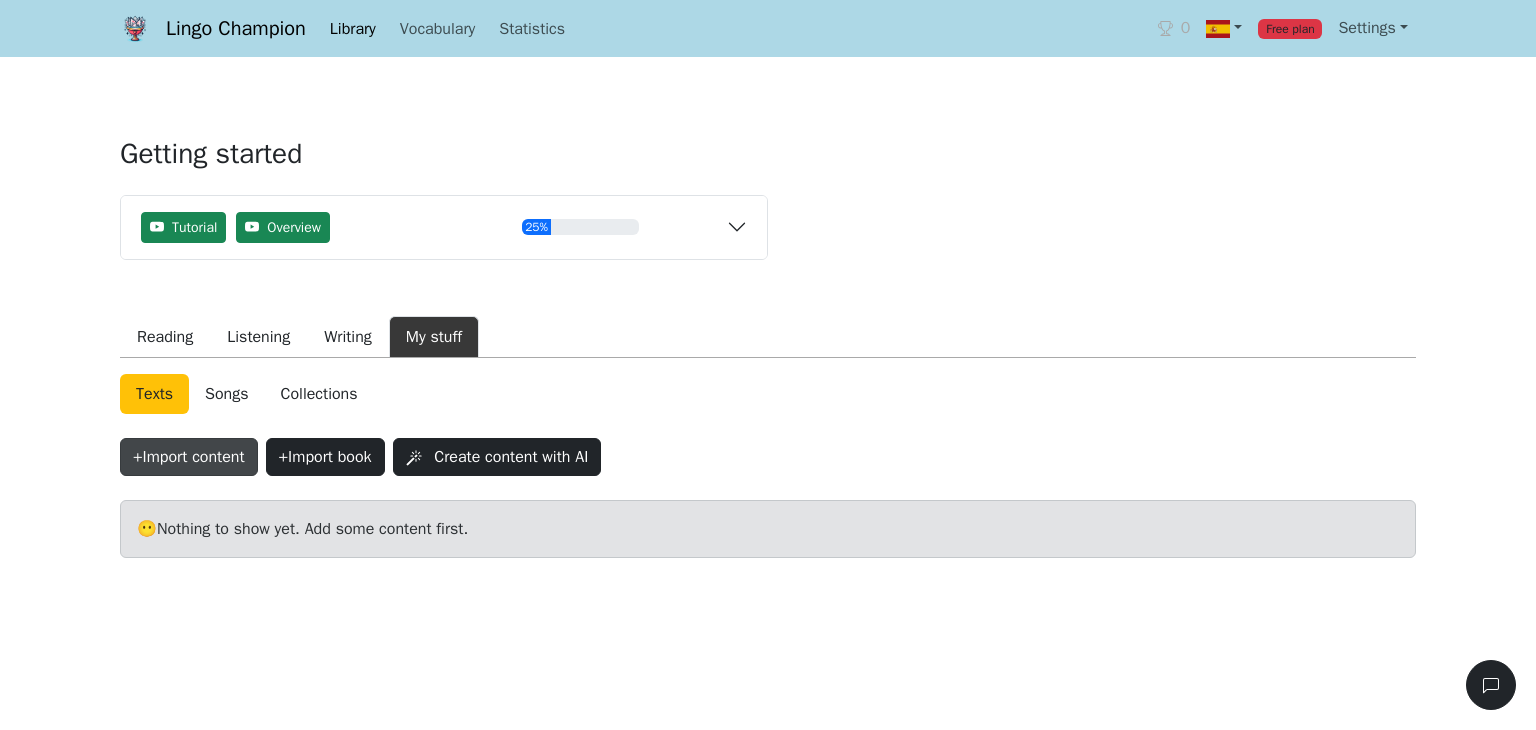 click on "+  Import content" at bounding box center [189, 457] 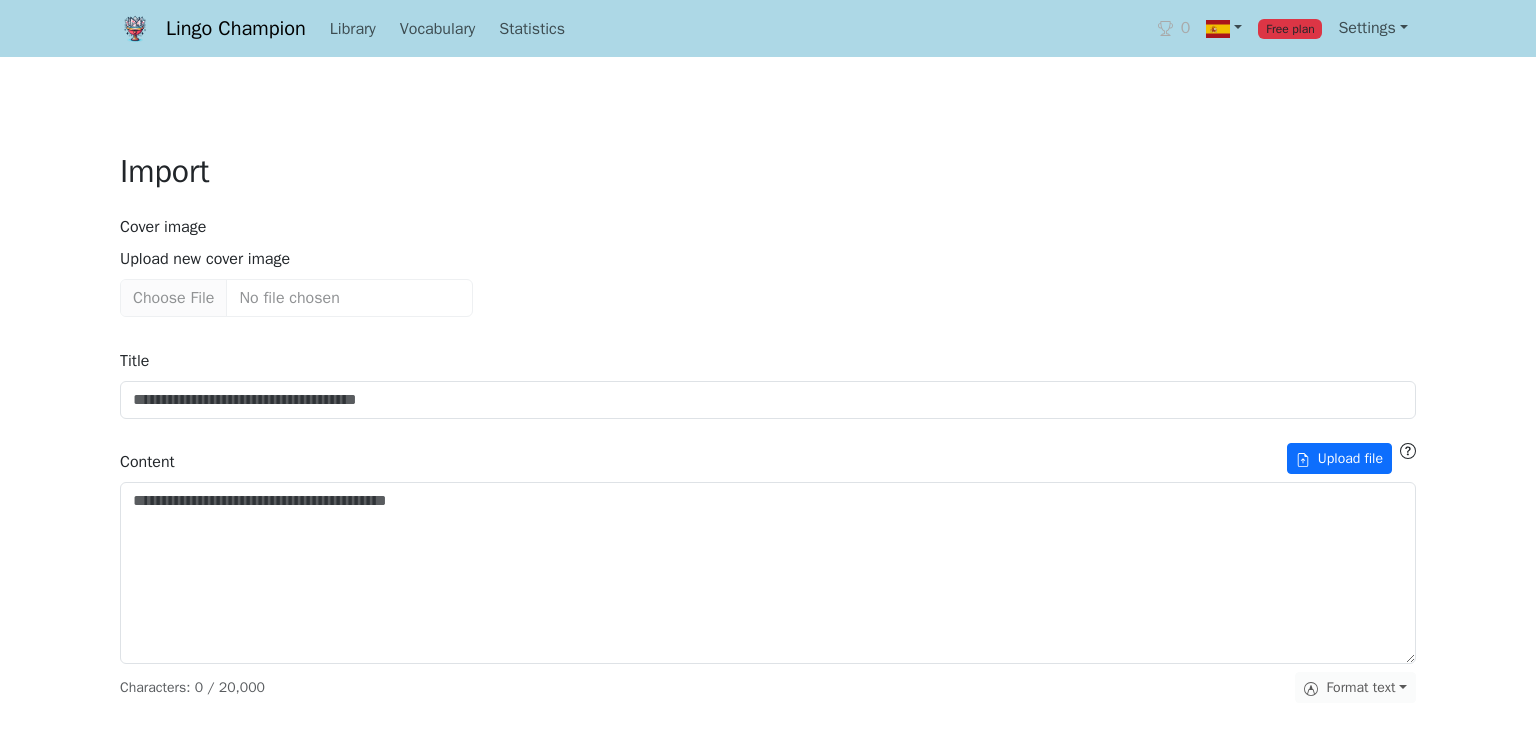 type on "**********" 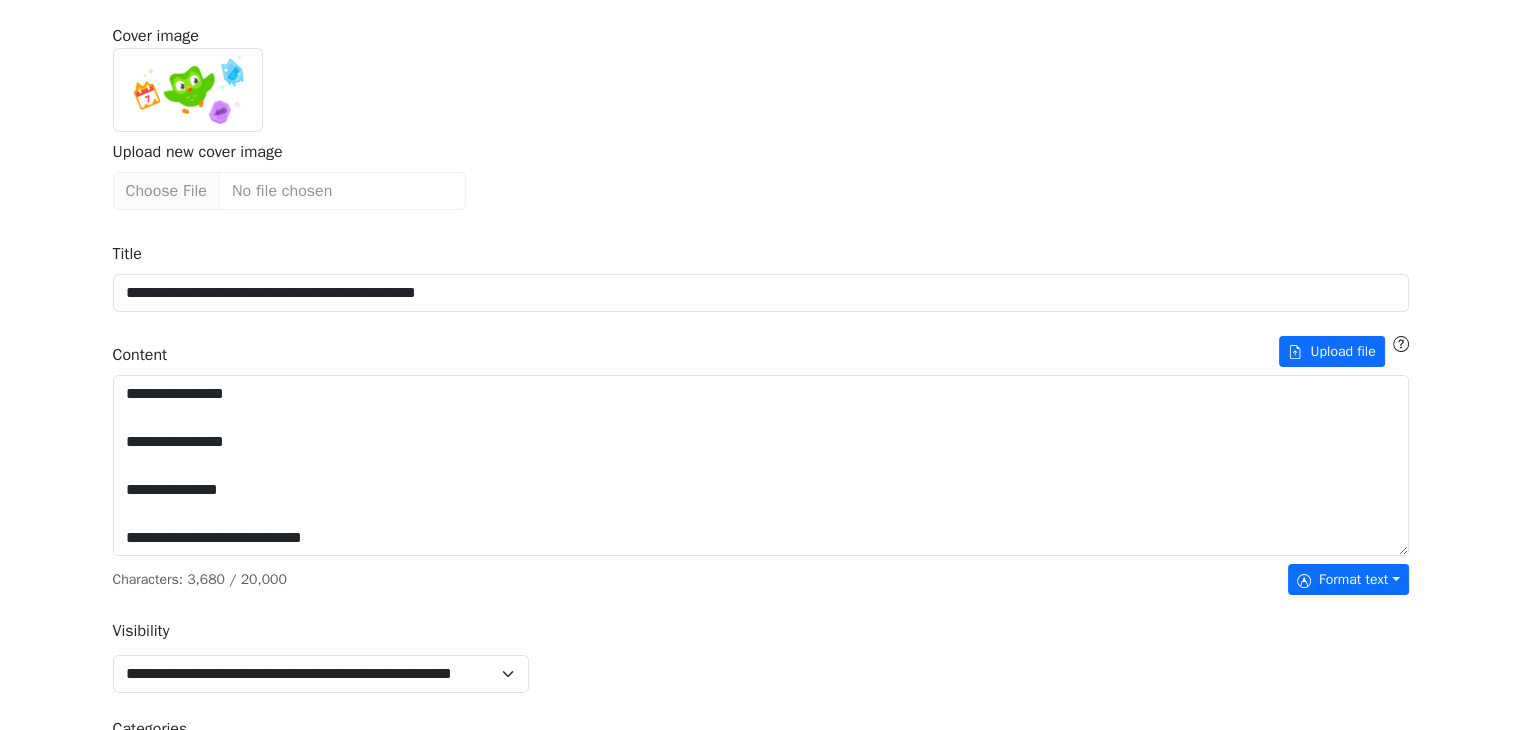 scroll, scrollTop: 190, scrollLeft: 0, axis: vertical 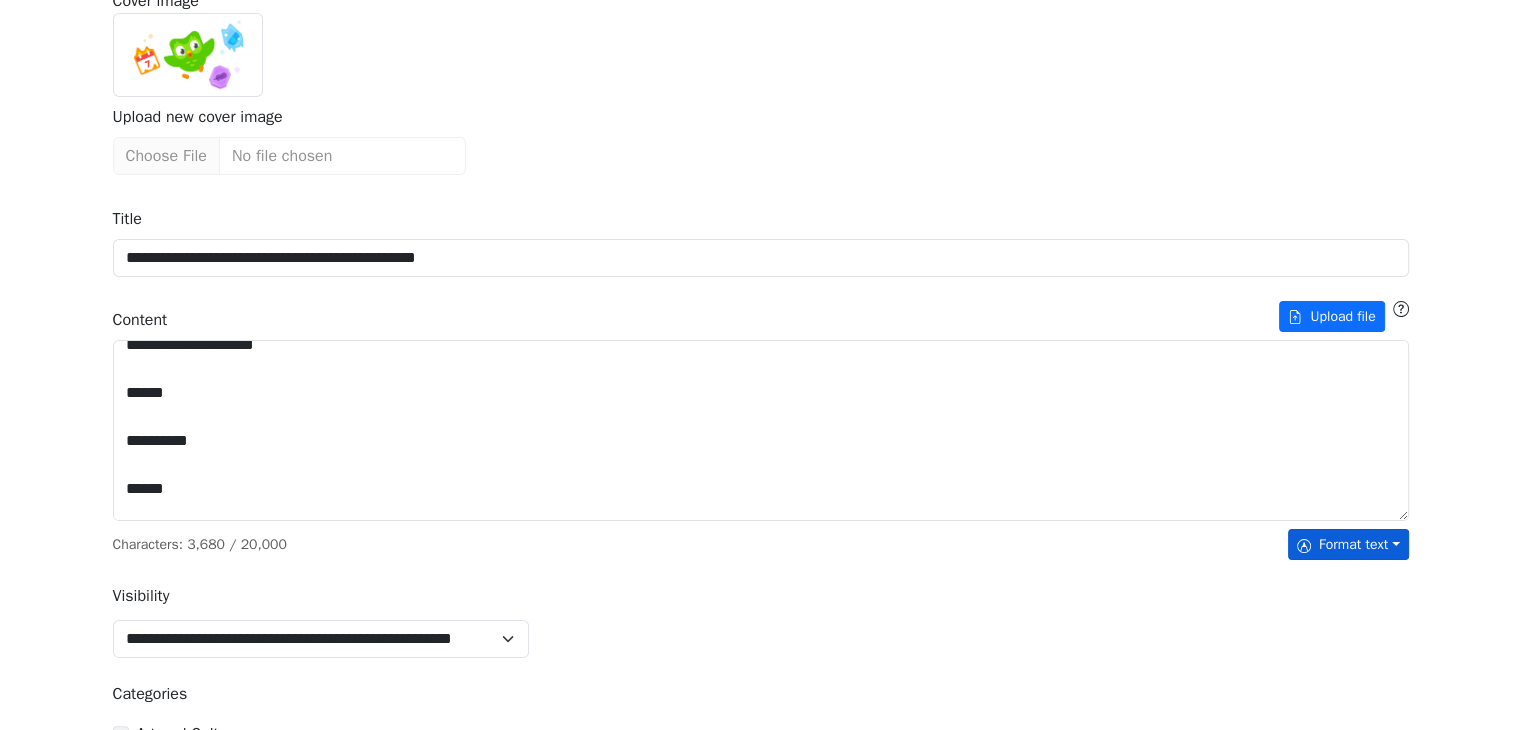 click on "Format text" at bounding box center (1348, 544) 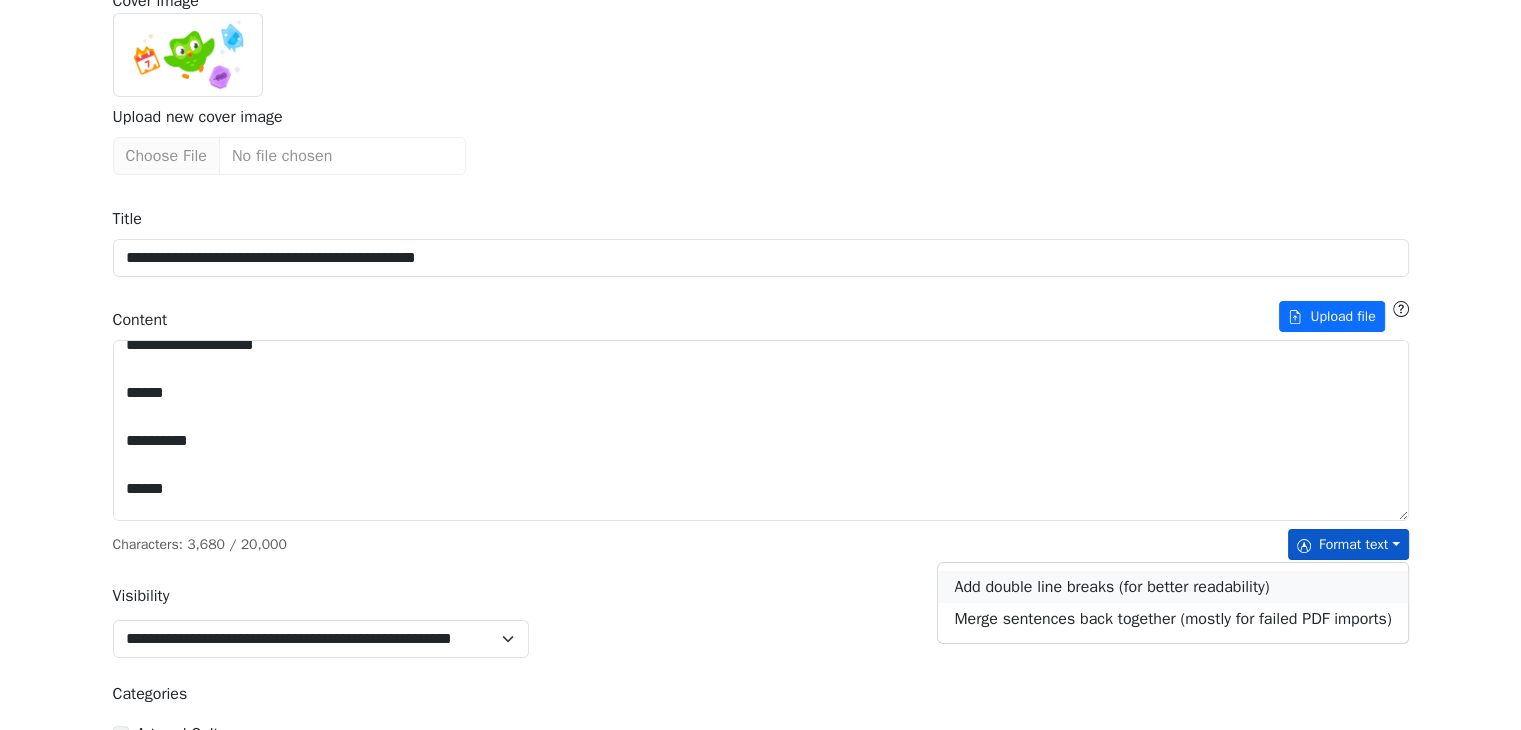 click on "Add double line breaks (for better readability)" at bounding box center (1172, 587) 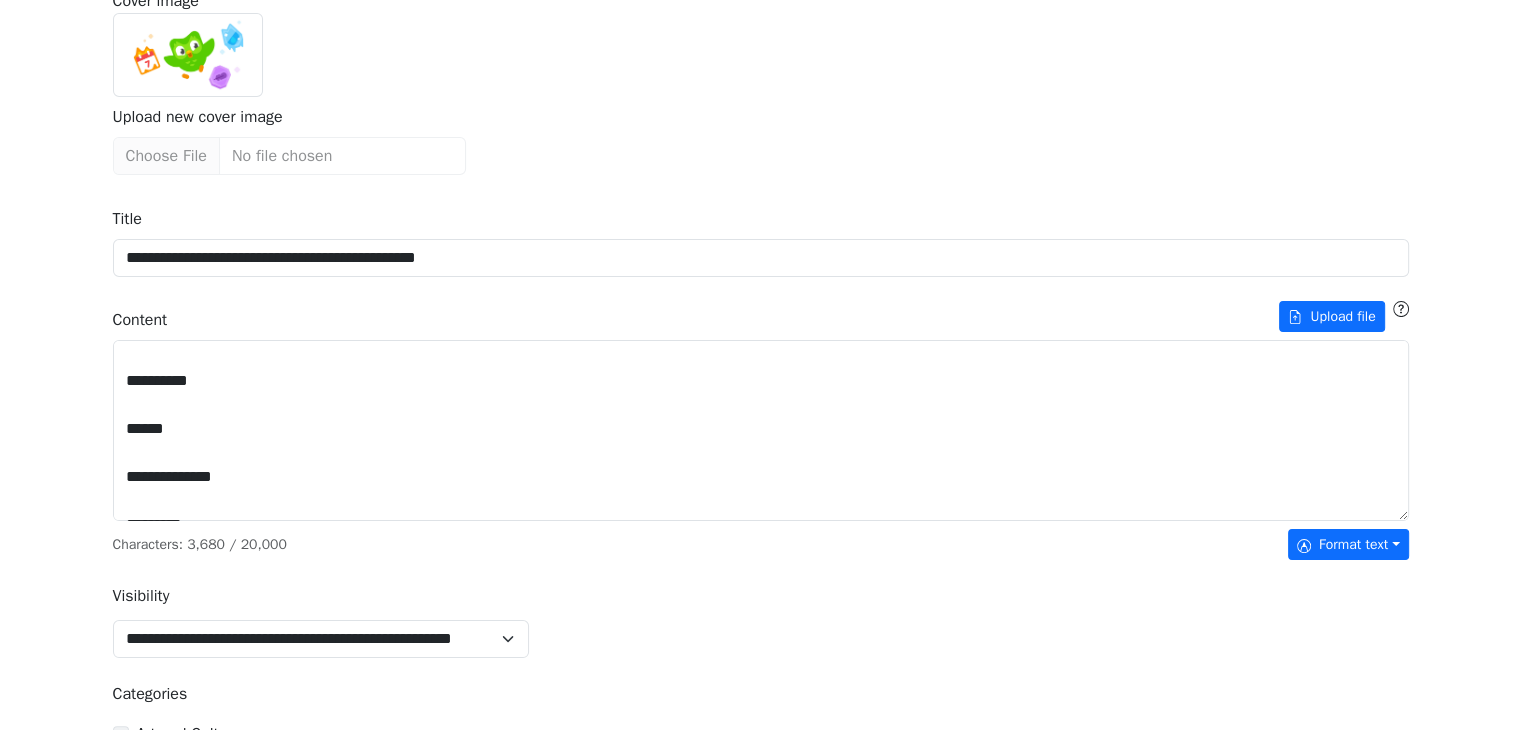 scroll, scrollTop: 13344, scrollLeft: 0, axis: vertical 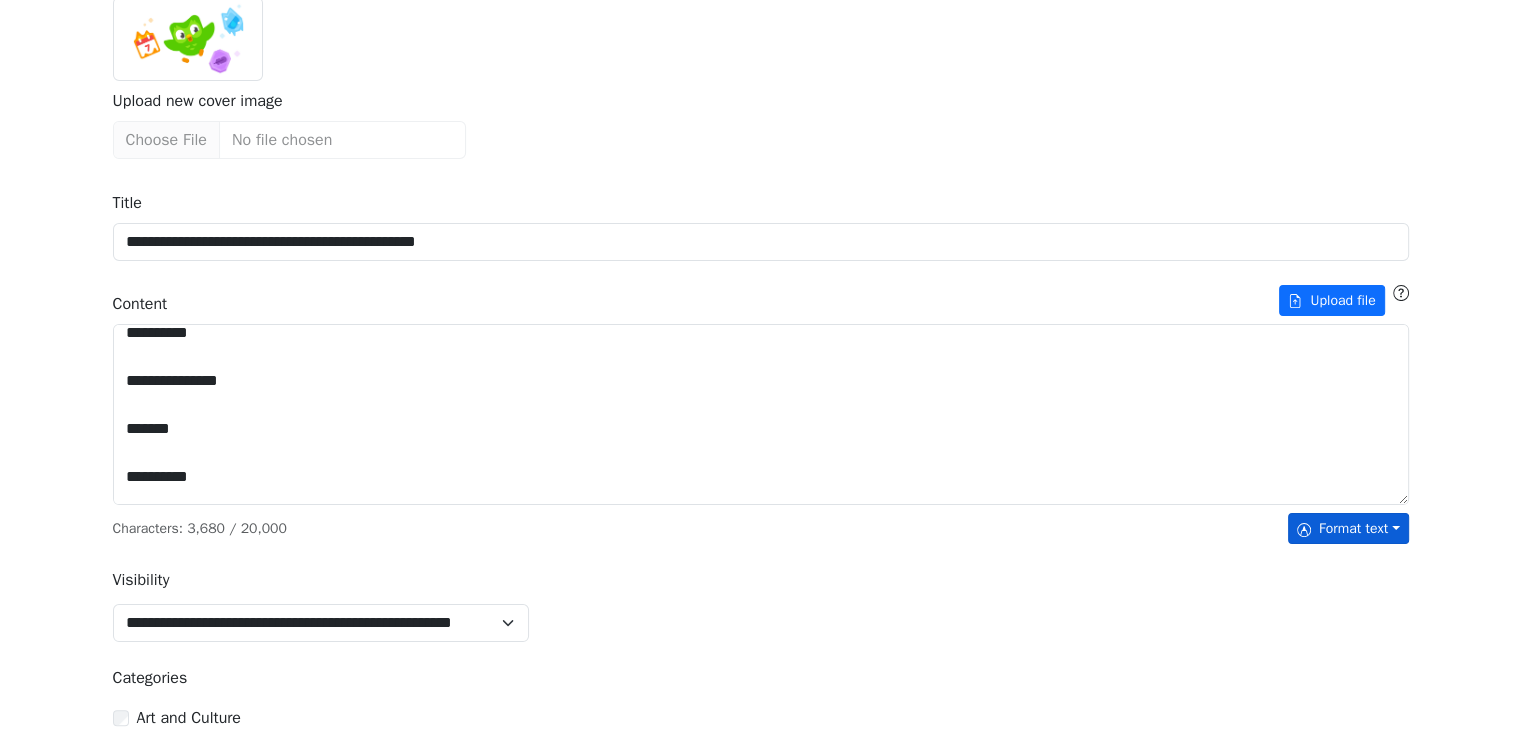 click on "Format text" at bounding box center (1348, 528) 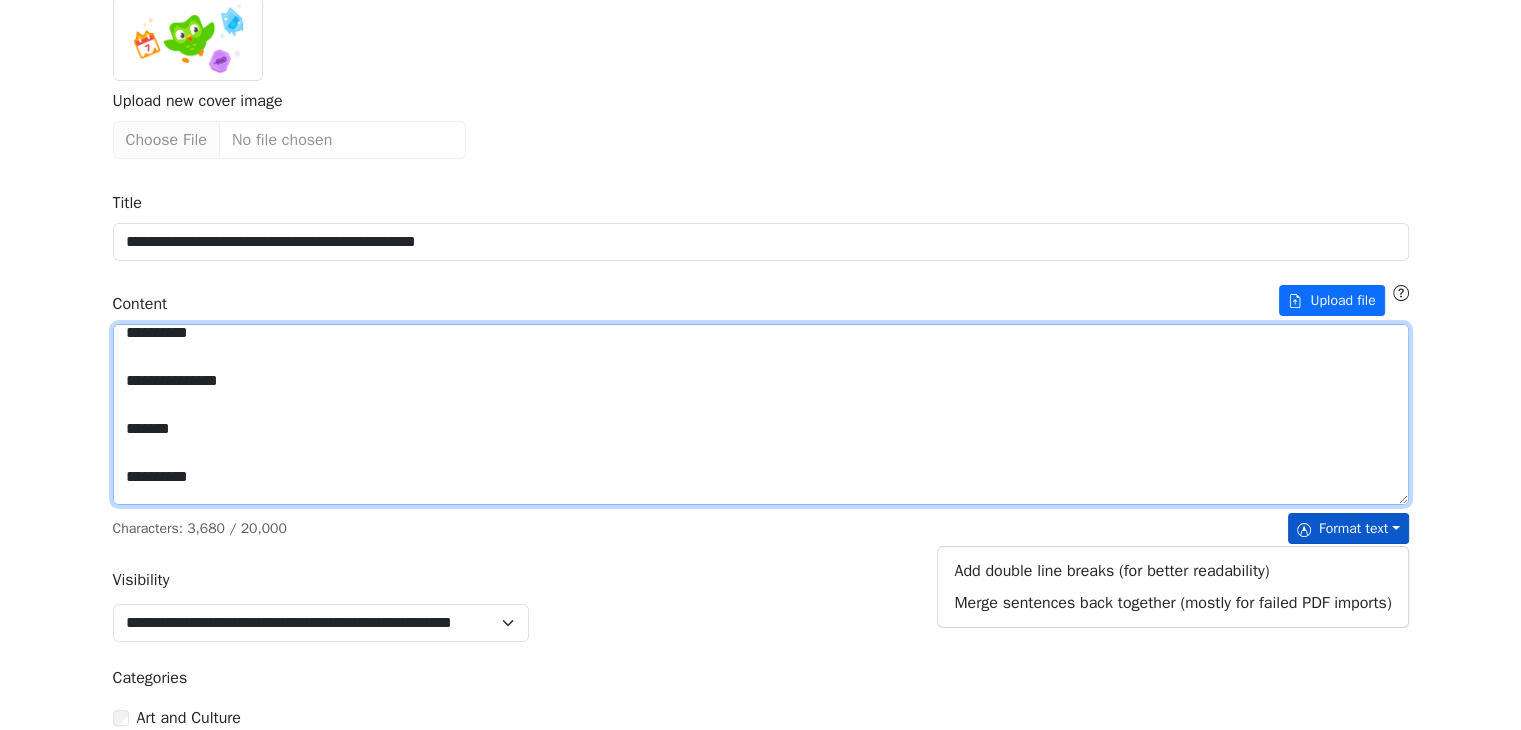 click on "Title" at bounding box center [761, 415] 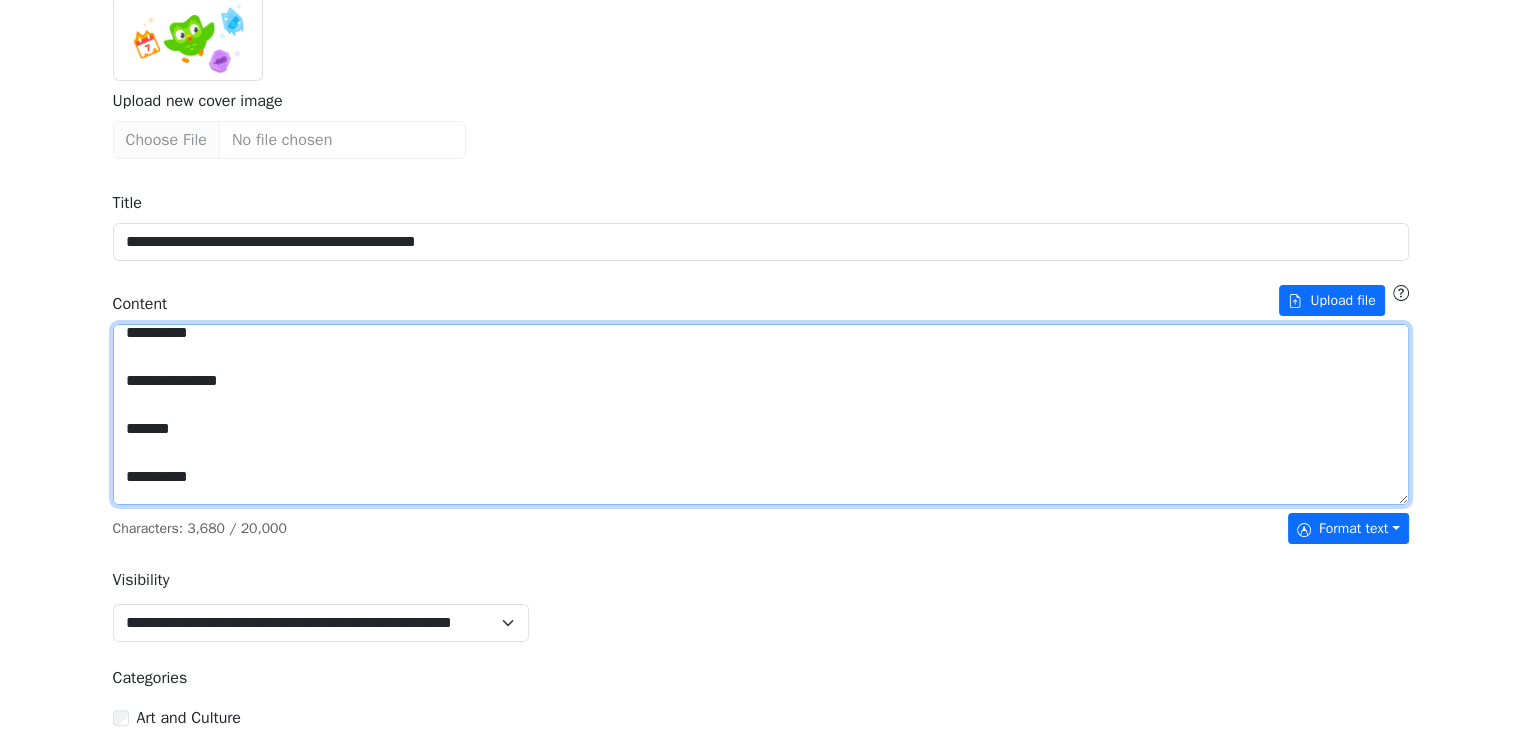 click on "Title" at bounding box center [761, 415] 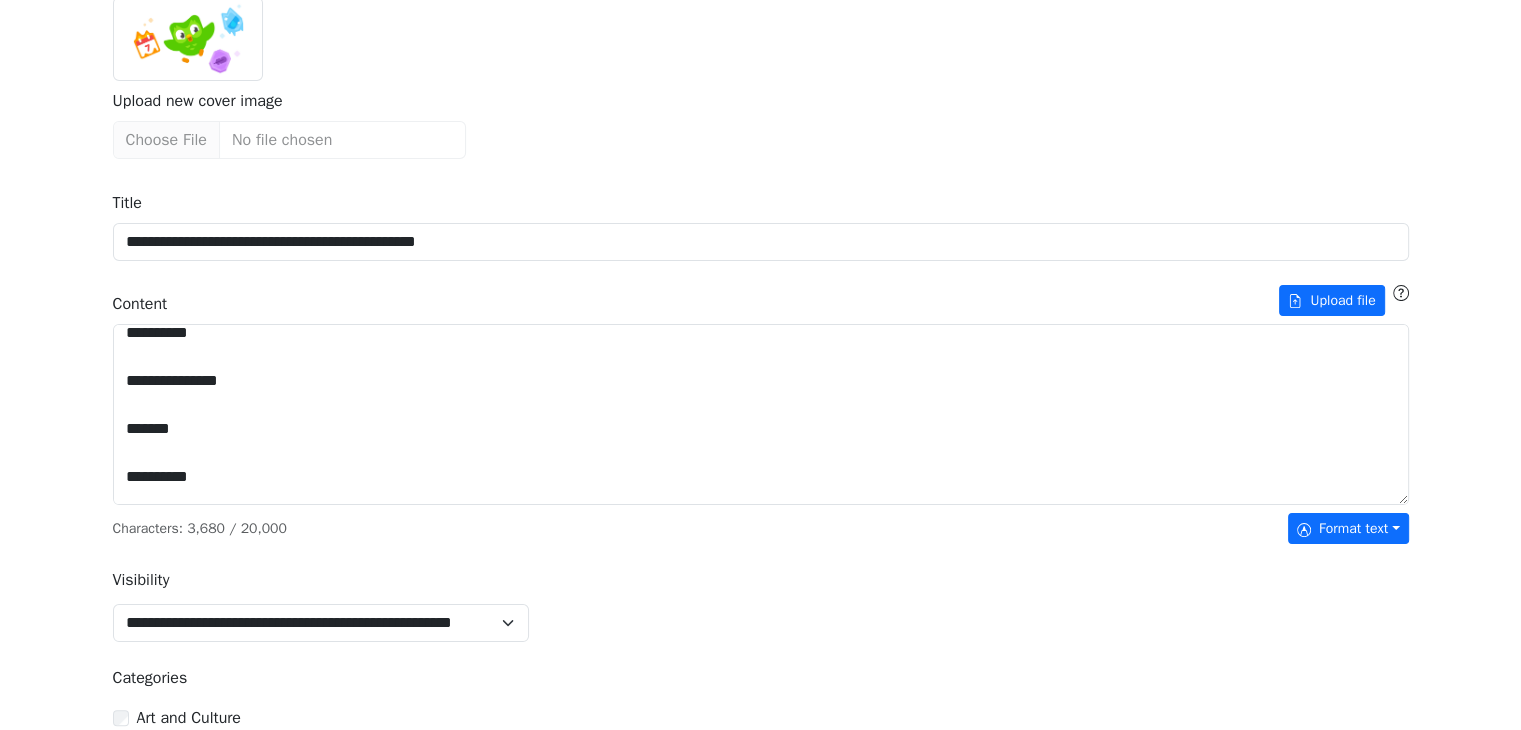 scroll, scrollTop: 0, scrollLeft: 0, axis: both 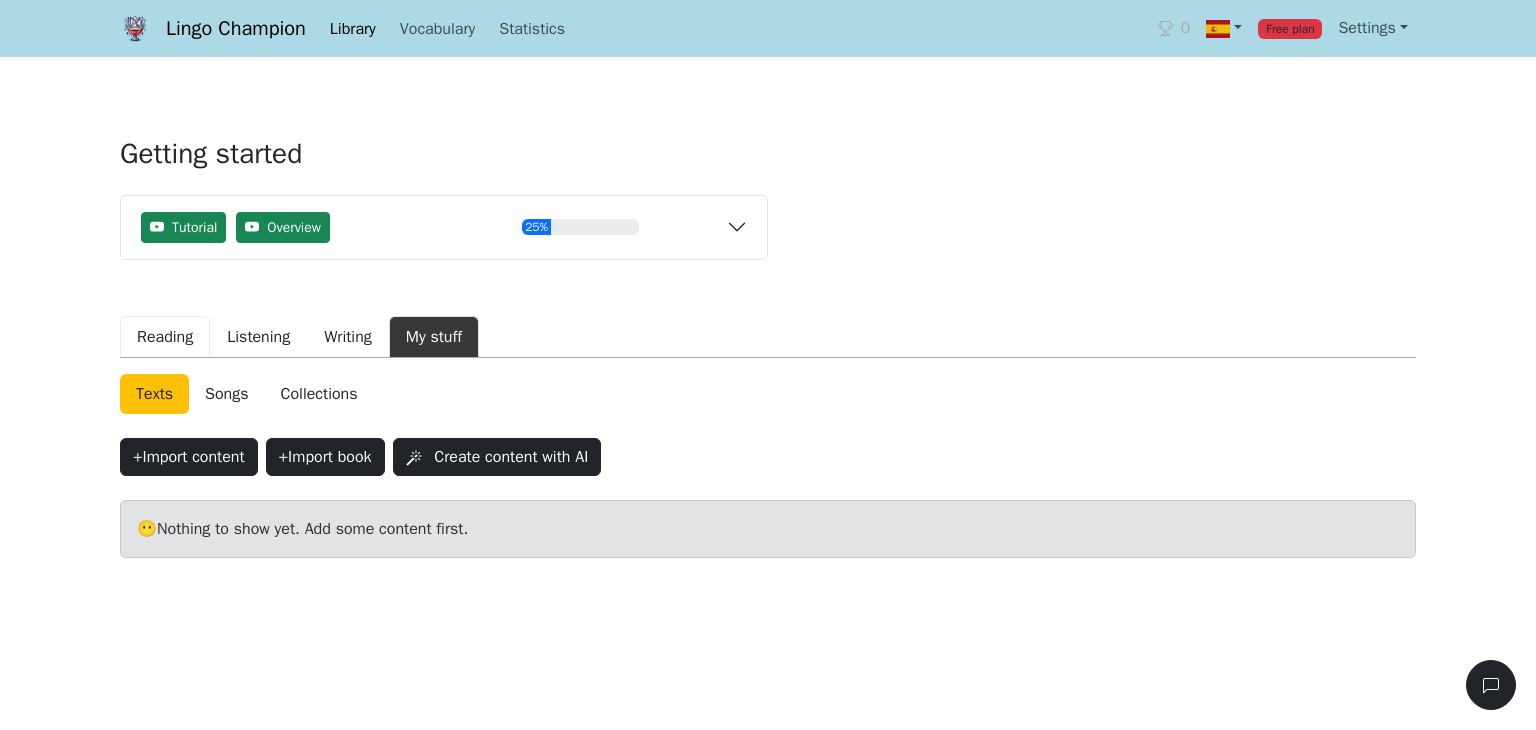 click on "Reading" at bounding box center (165, 337) 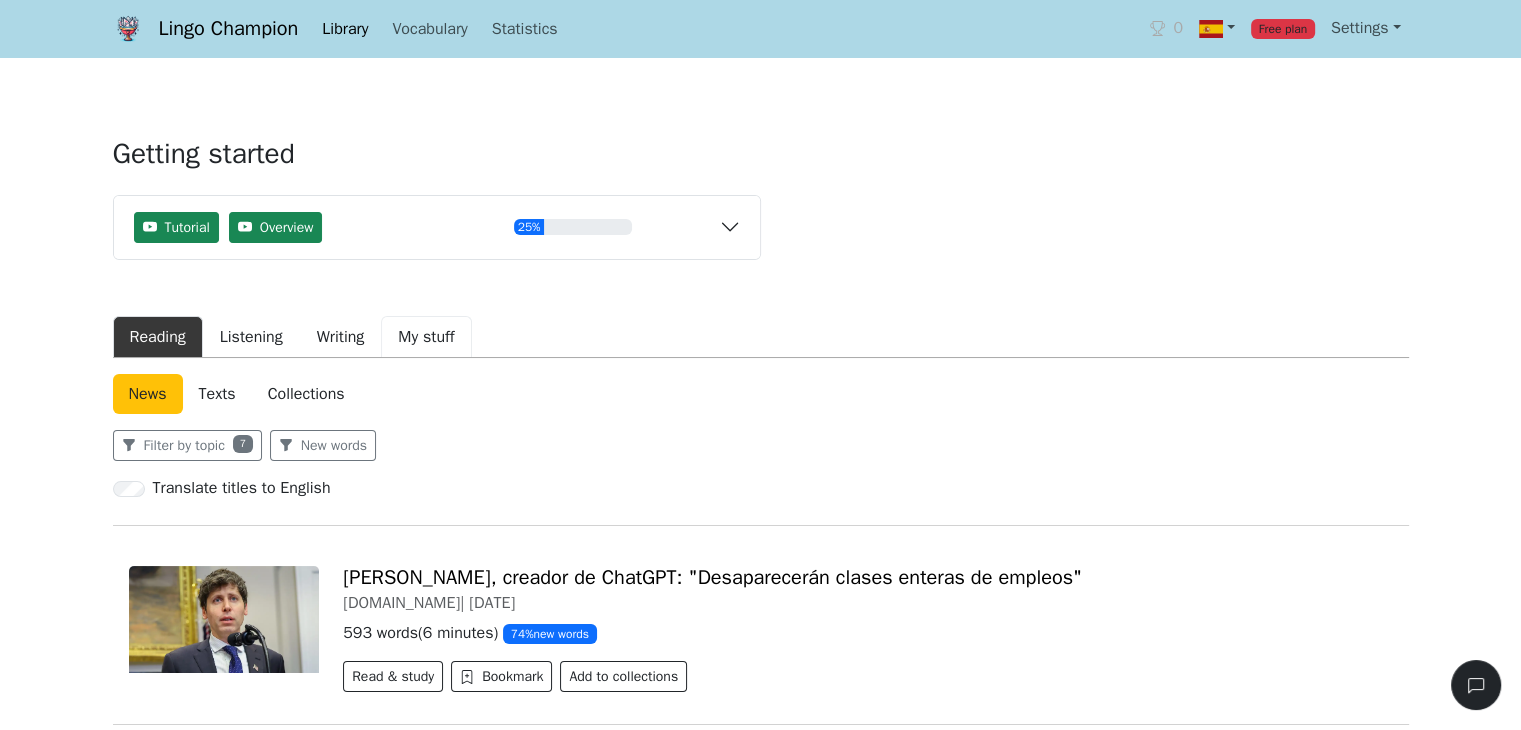click on "My stuff" at bounding box center (426, 337) 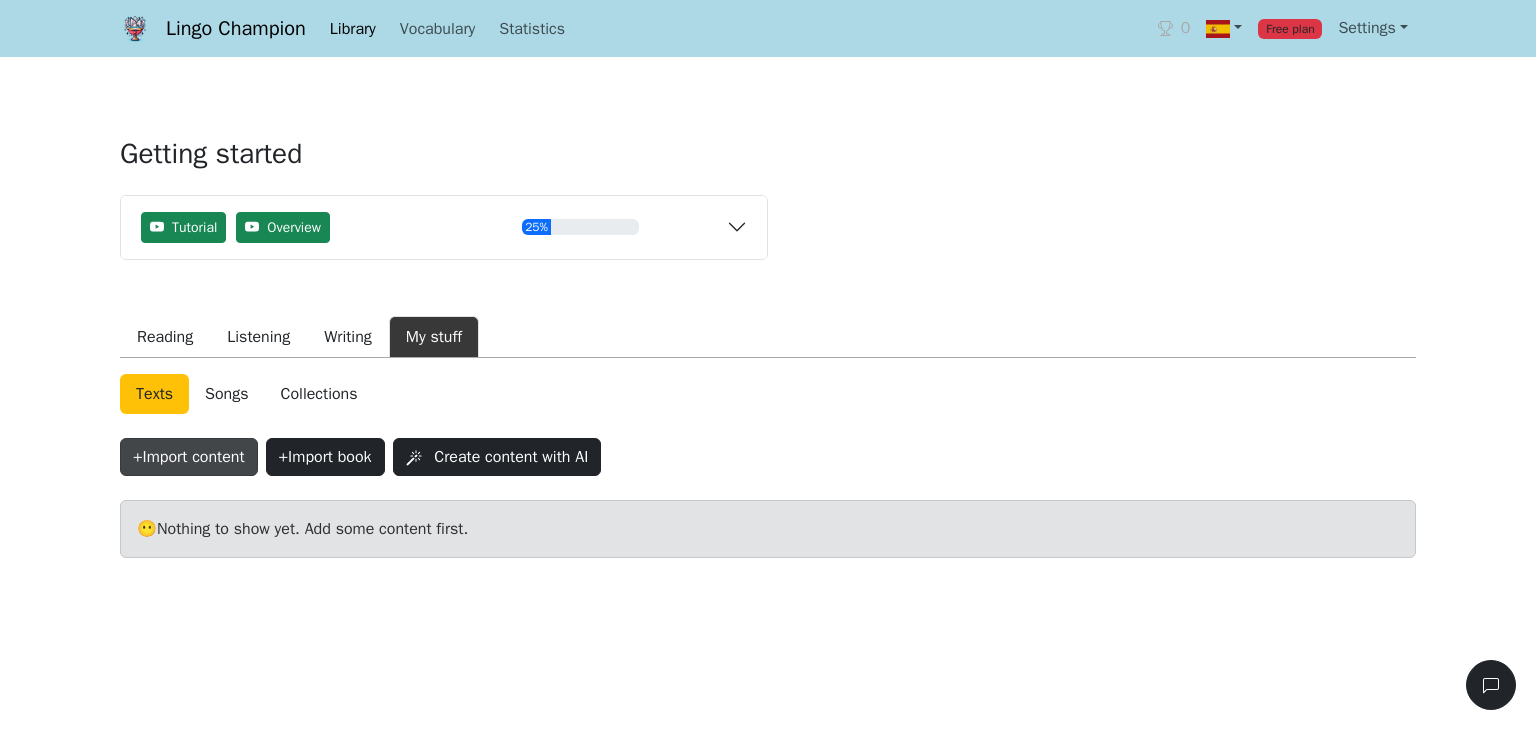 click on "+  Import content" at bounding box center [189, 457] 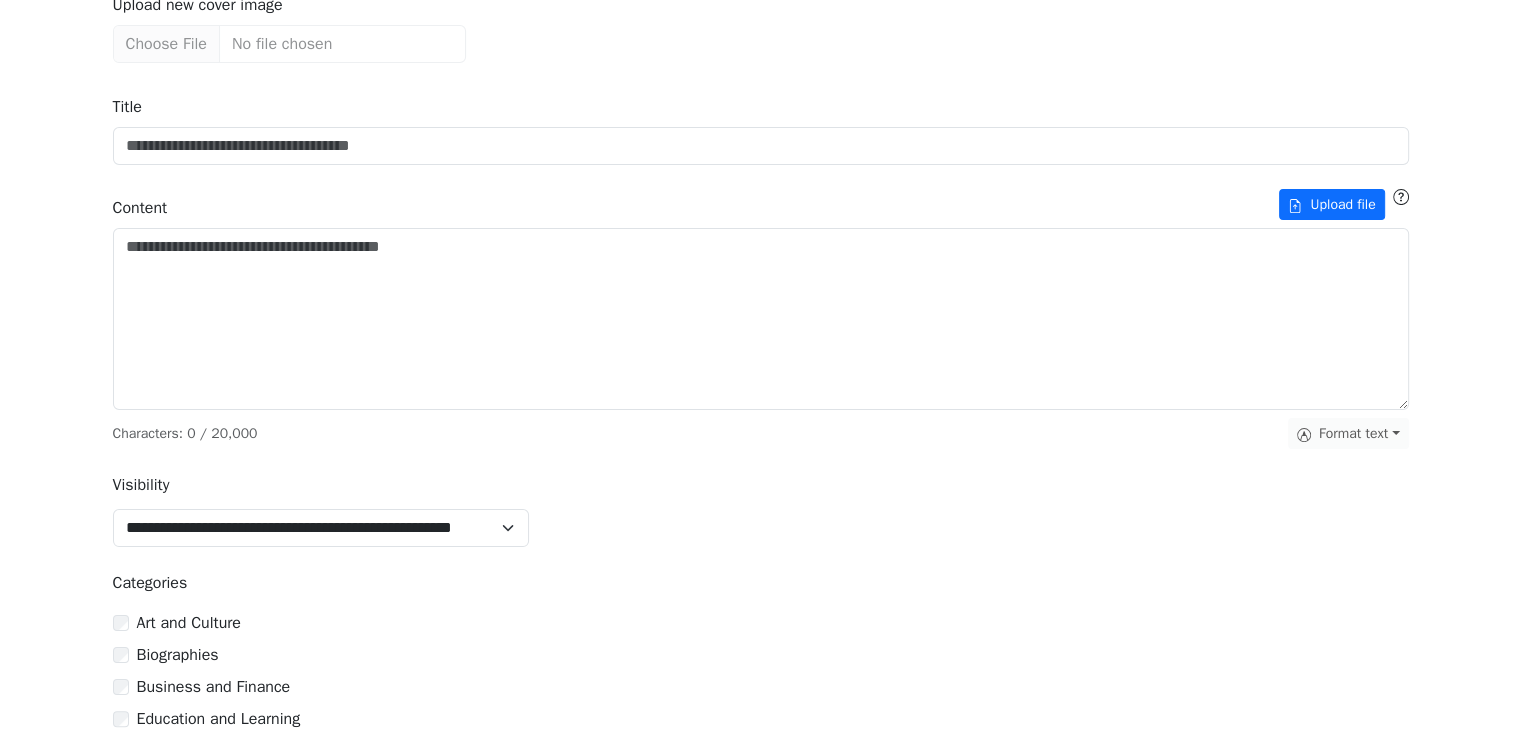 scroll, scrollTop: 215, scrollLeft: 0, axis: vertical 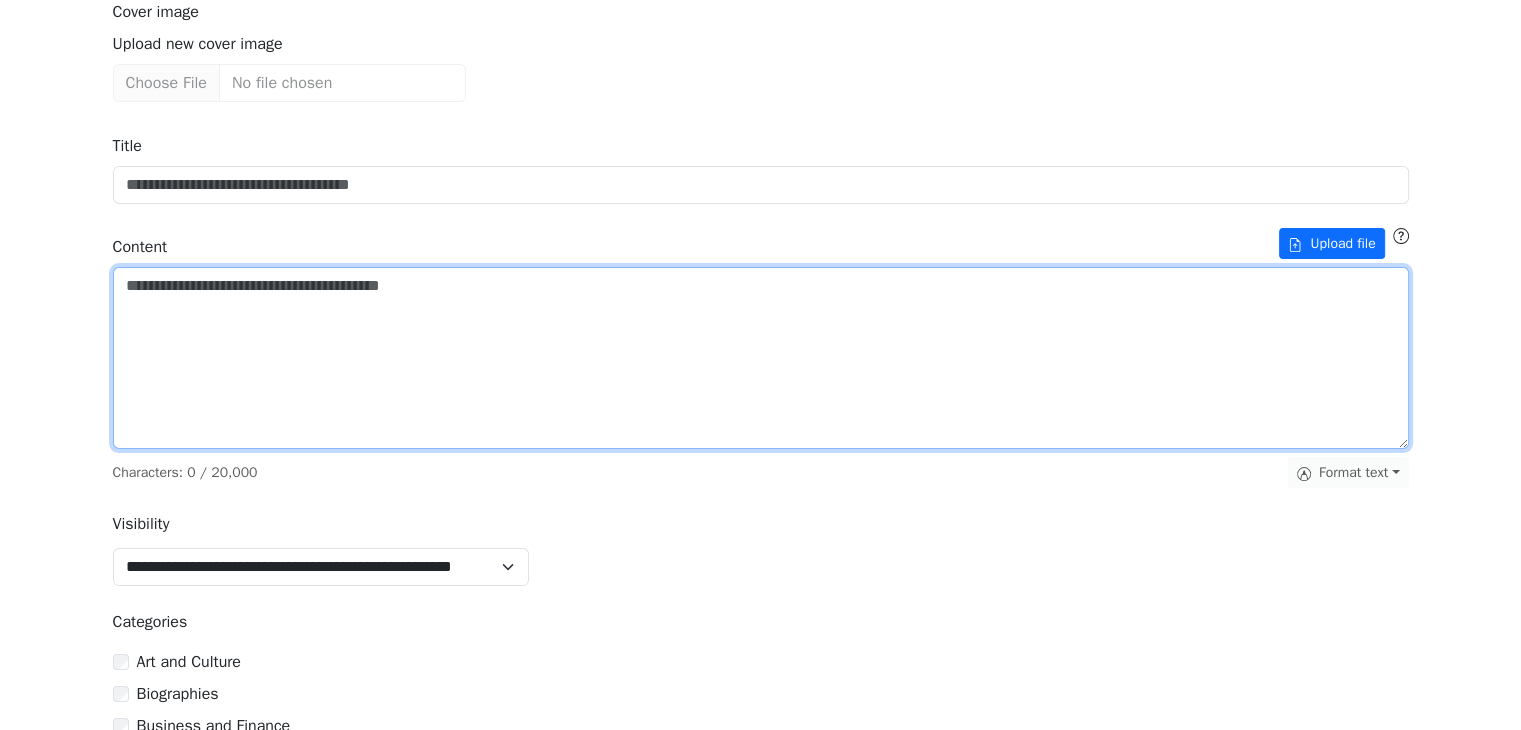 click on "Title" at bounding box center [761, 358] 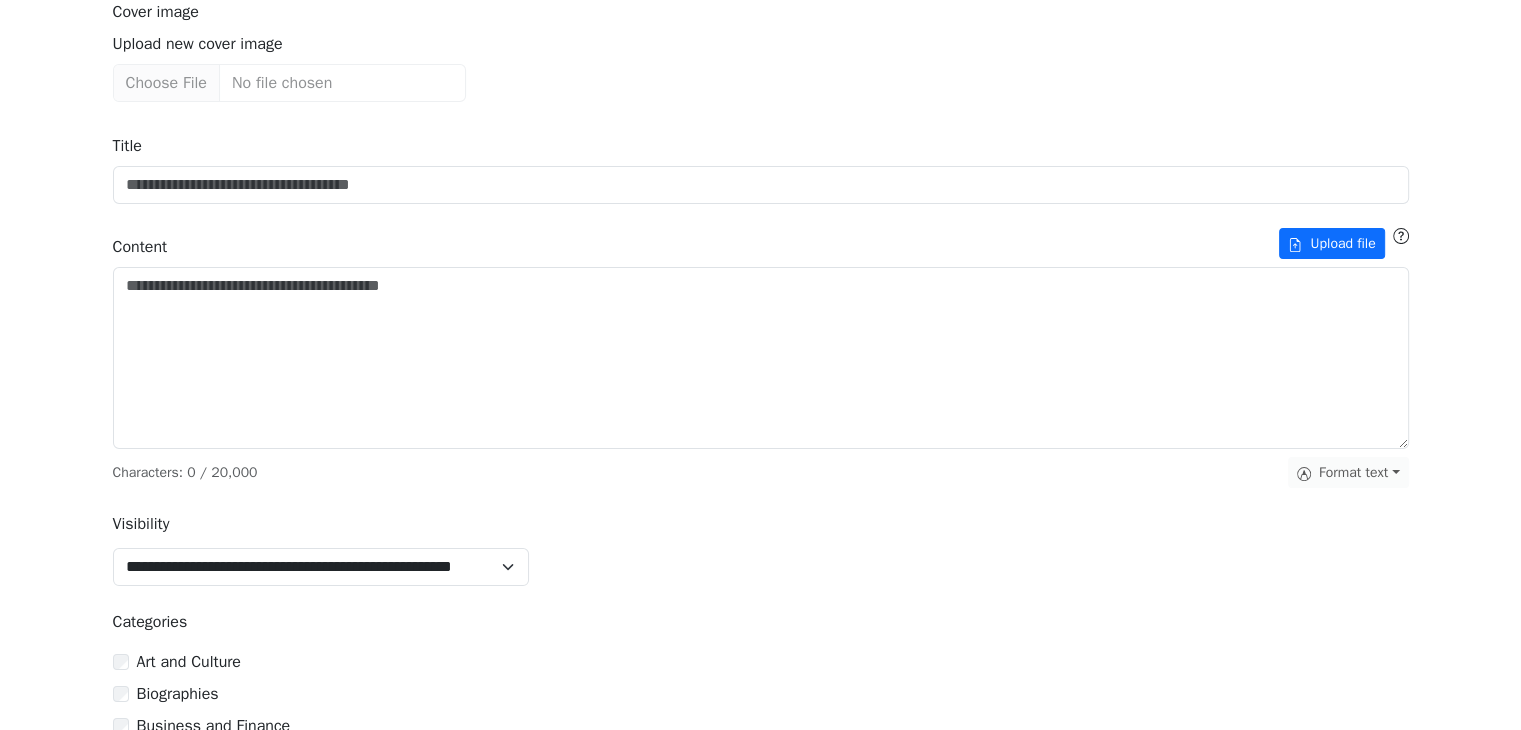 click on "**********" at bounding box center (760, 561) 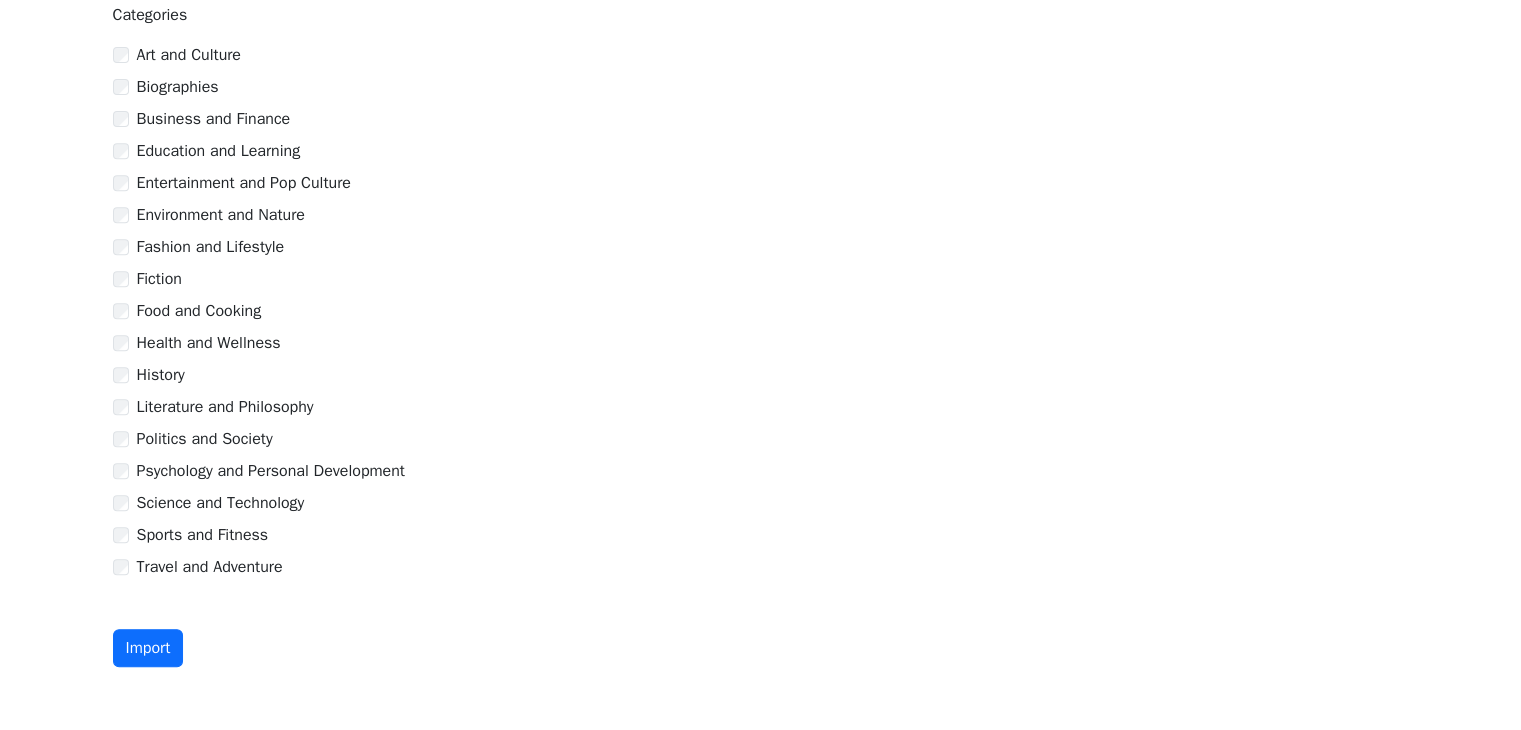 scroll, scrollTop: 0, scrollLeft: 0, axis: both 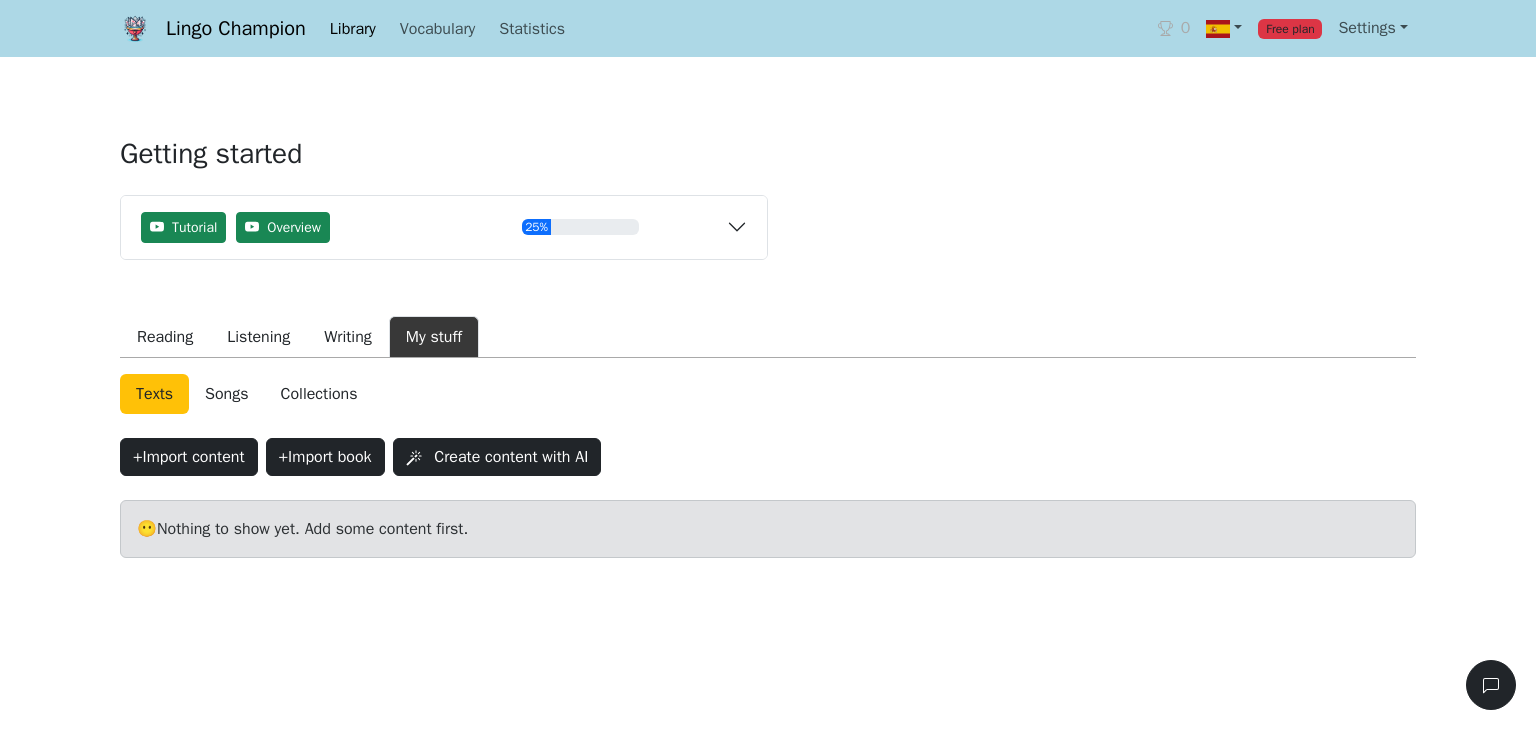 click on "😶  Nothing to show yet. Add some content first." at bounding box center [768, 529] 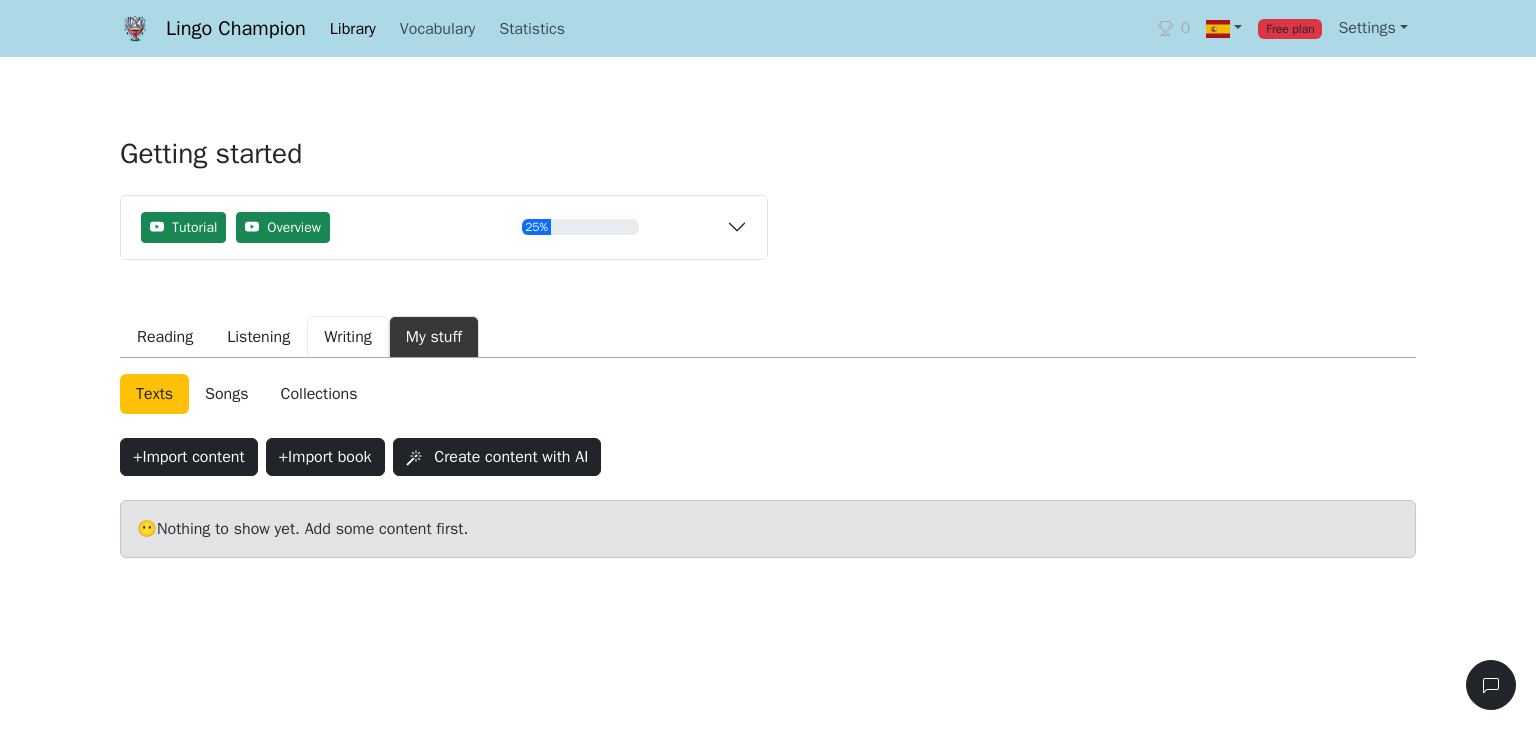 click on "Writing" at bounding box center (348, 337) 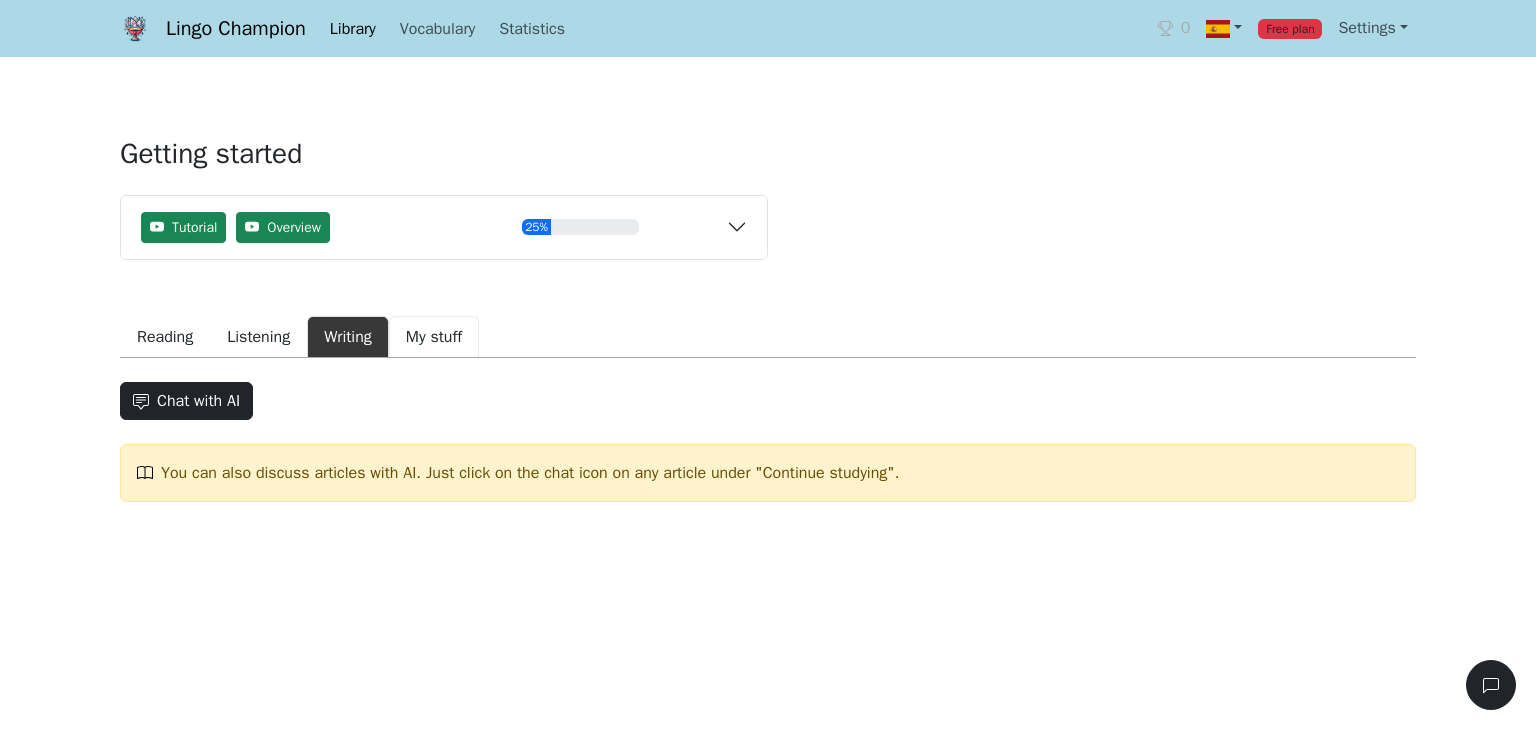 click on "My stuff" at bounding box center [434, 337] 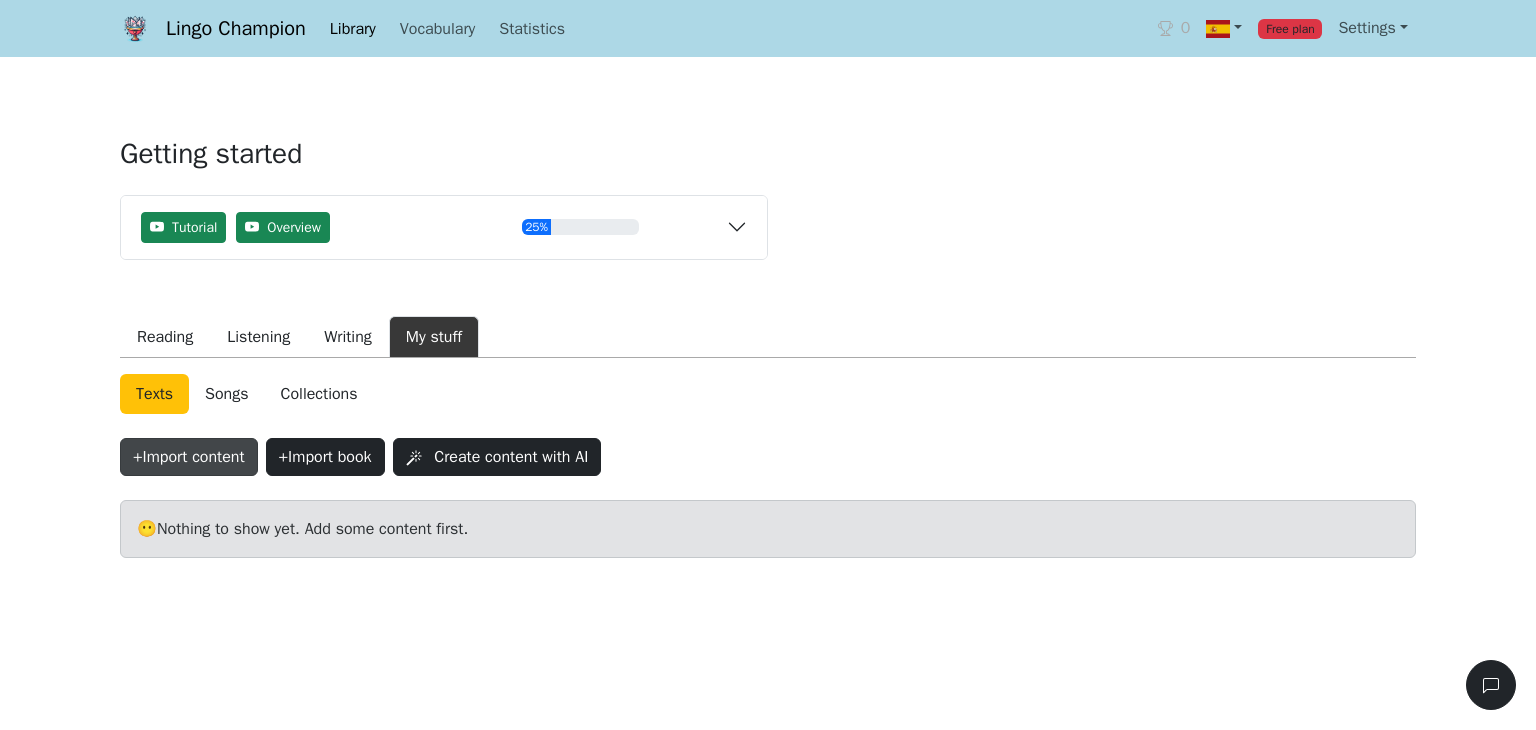 click on "+  Import content" at bounding box center [189, 457] 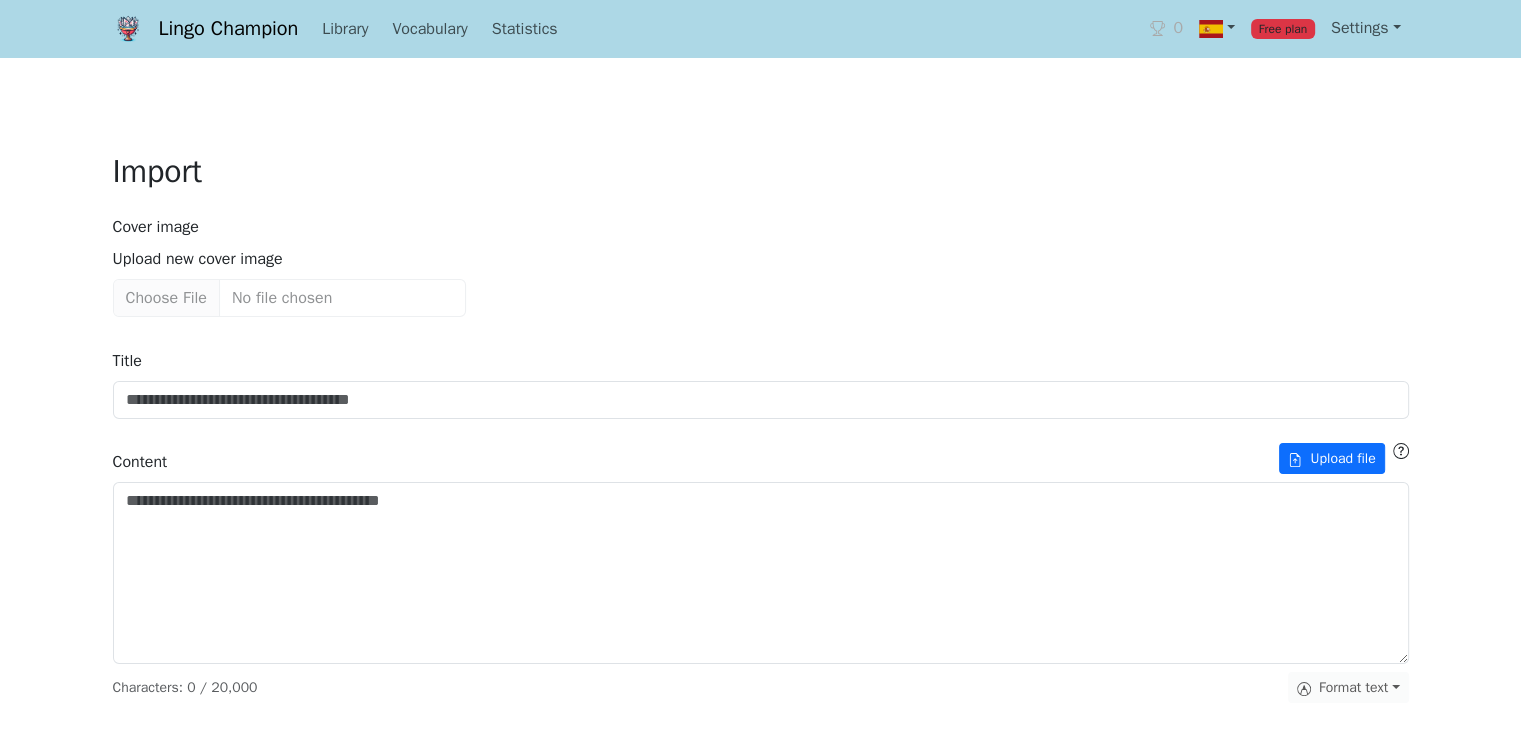 scroll, scrollTop: 822, scrollLeft: 0, axis: vertical 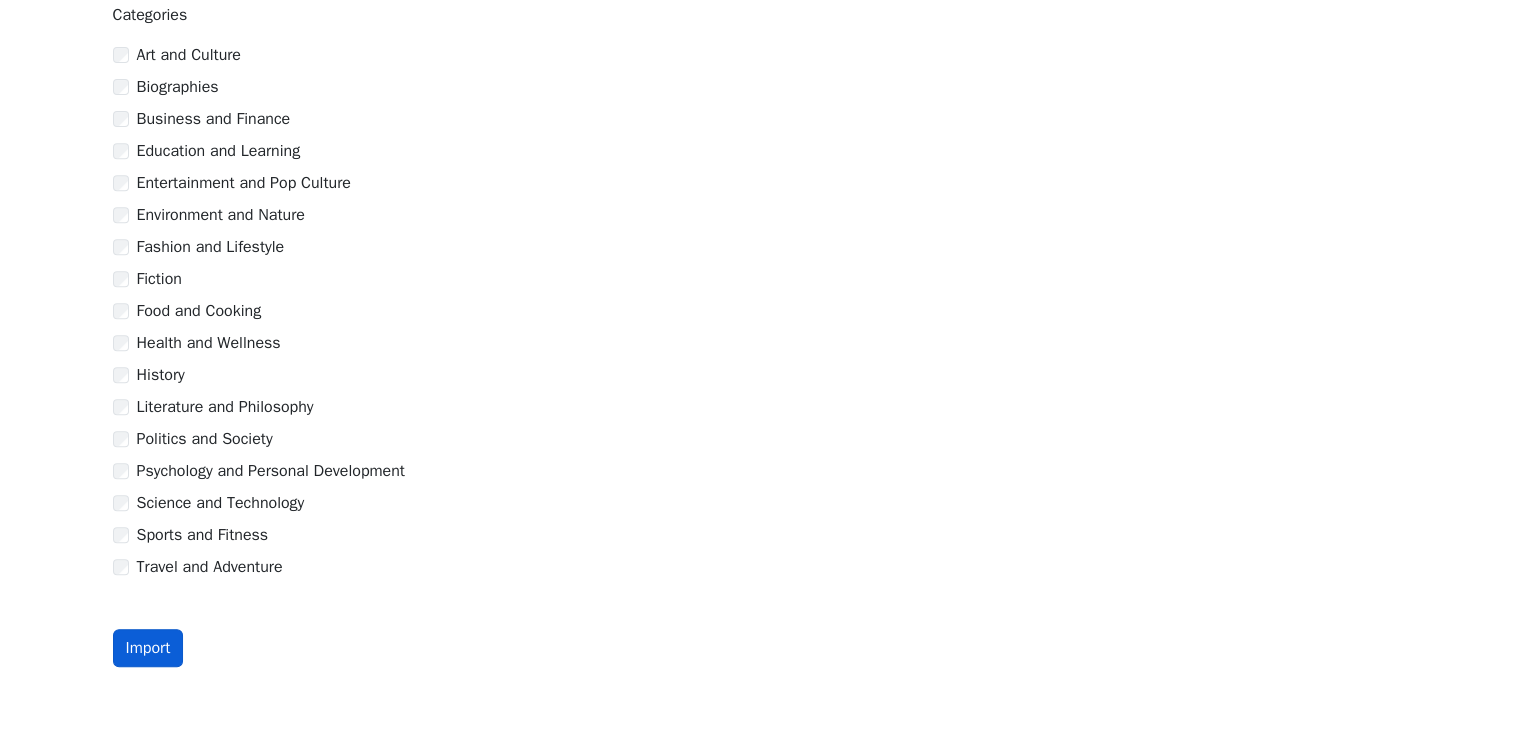 click on "Import" at bounding box center [148, 648] 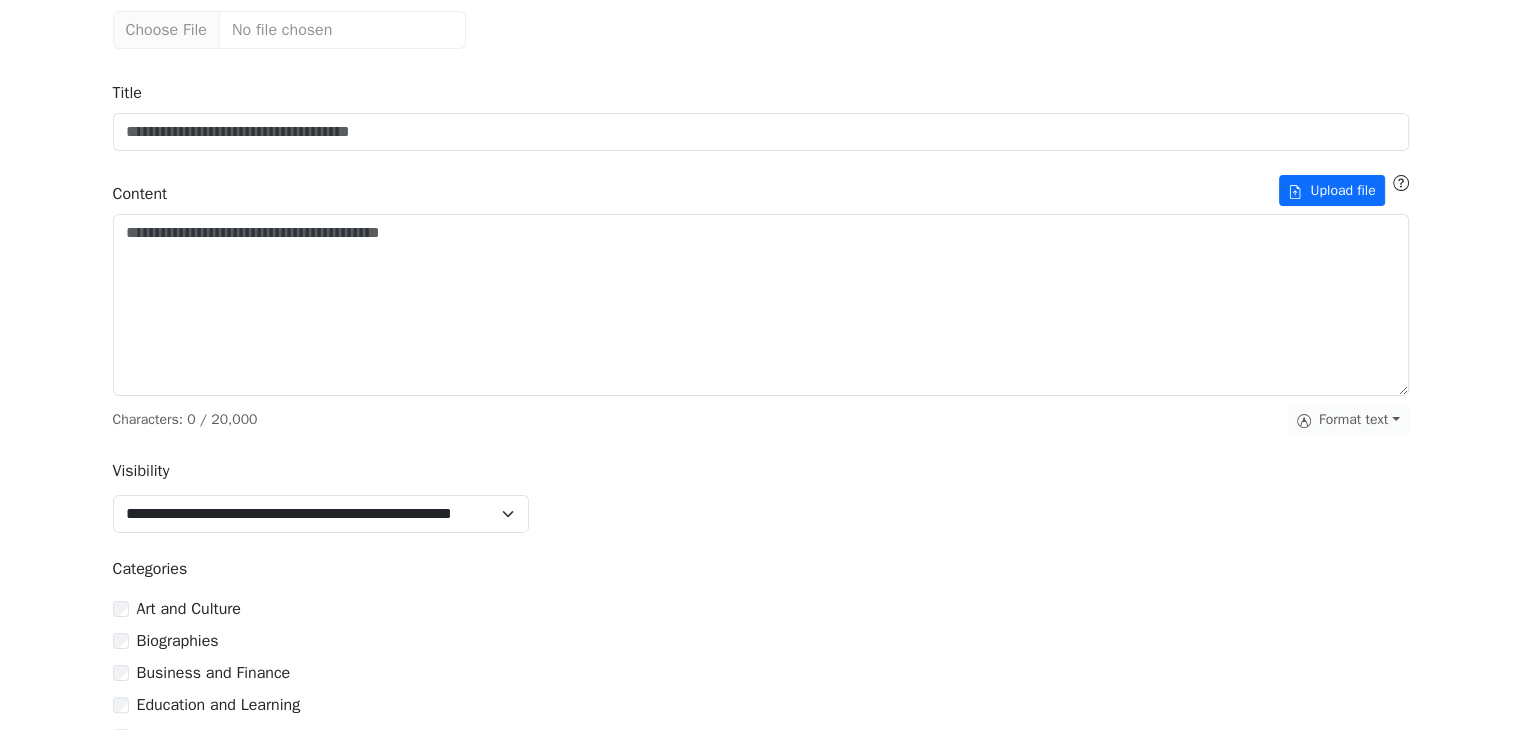 scroll, scrollTop: 0, scrollLeft: 0, axis: both 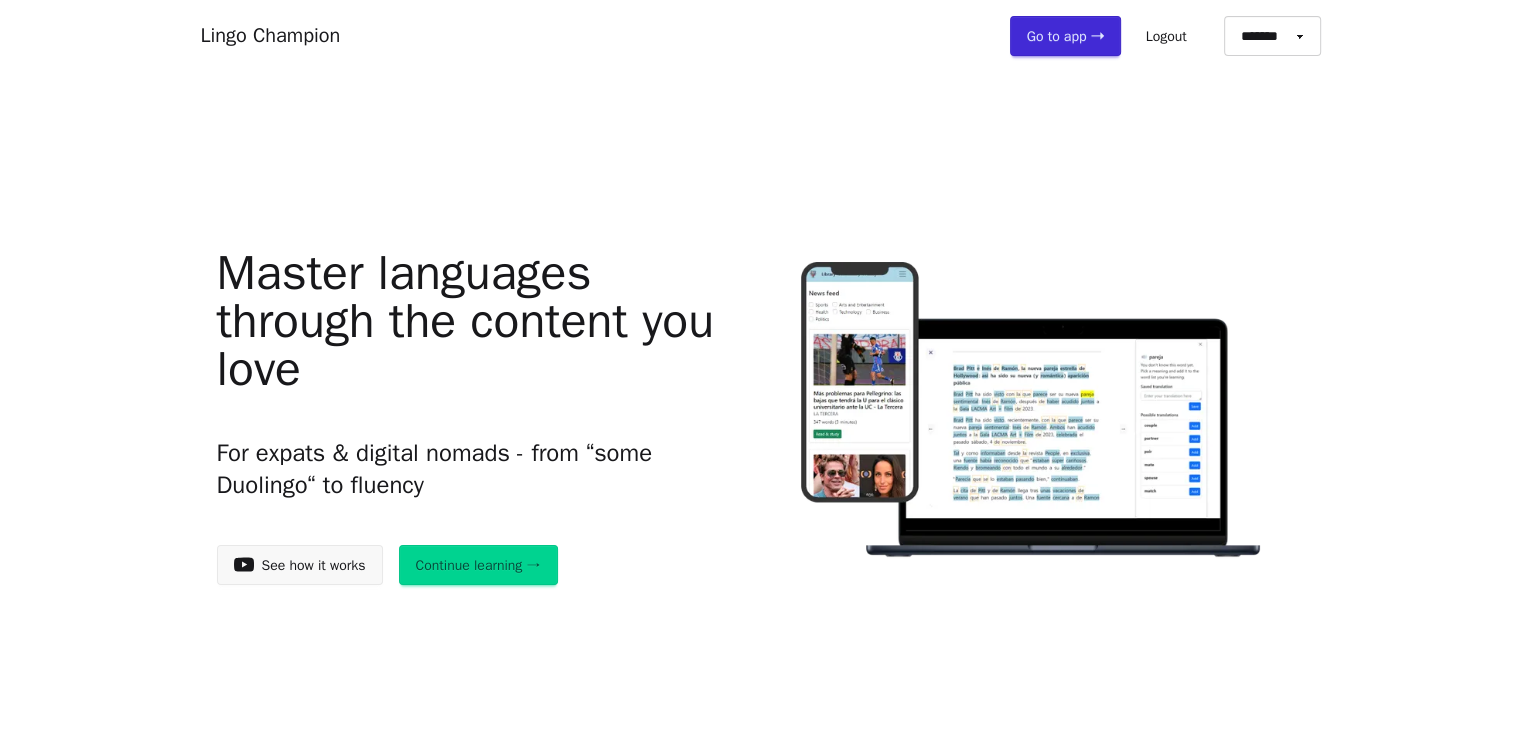 click on "Continue learning →" at bounding box center [478, 565] 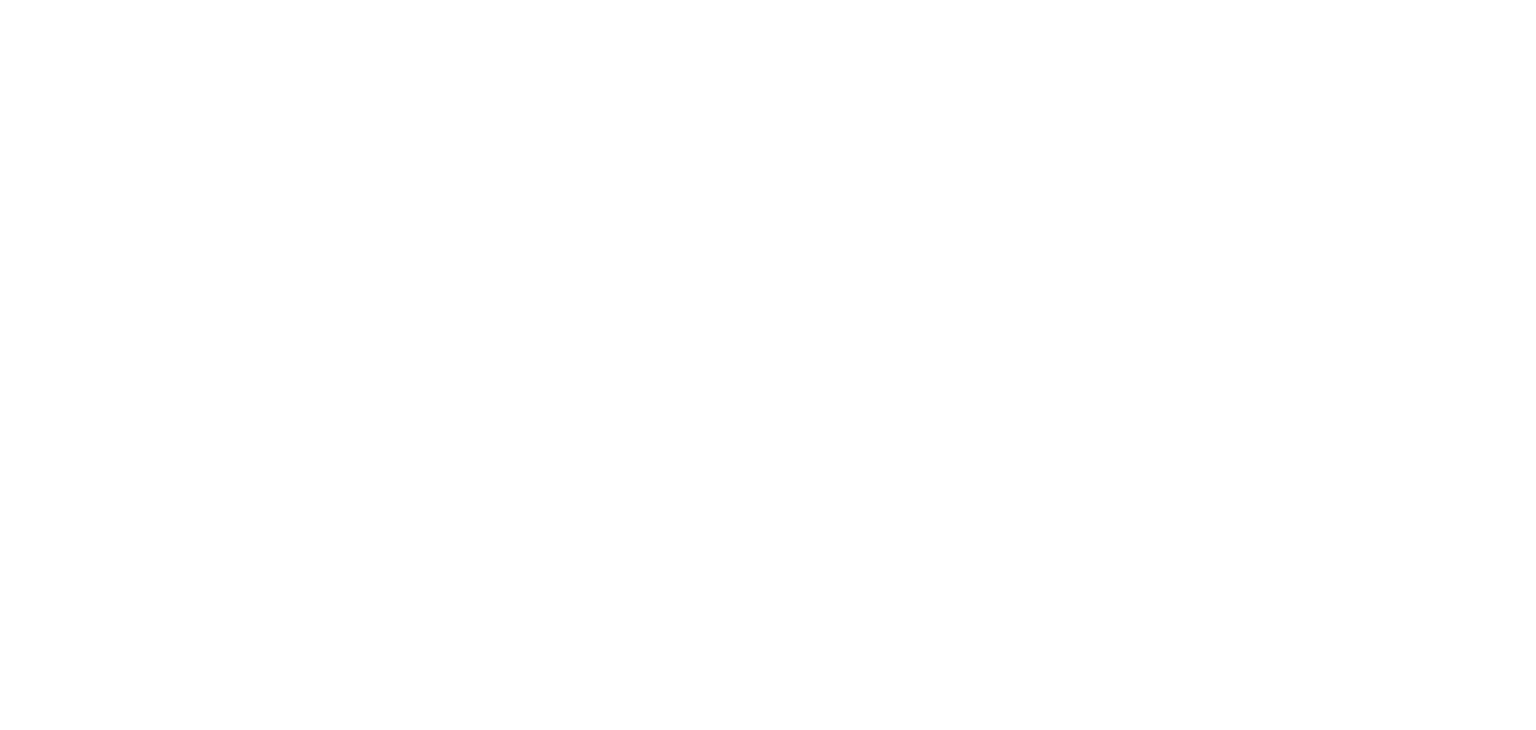 scroll, scrollTop: 0, scrollLeft: 0, axis: both 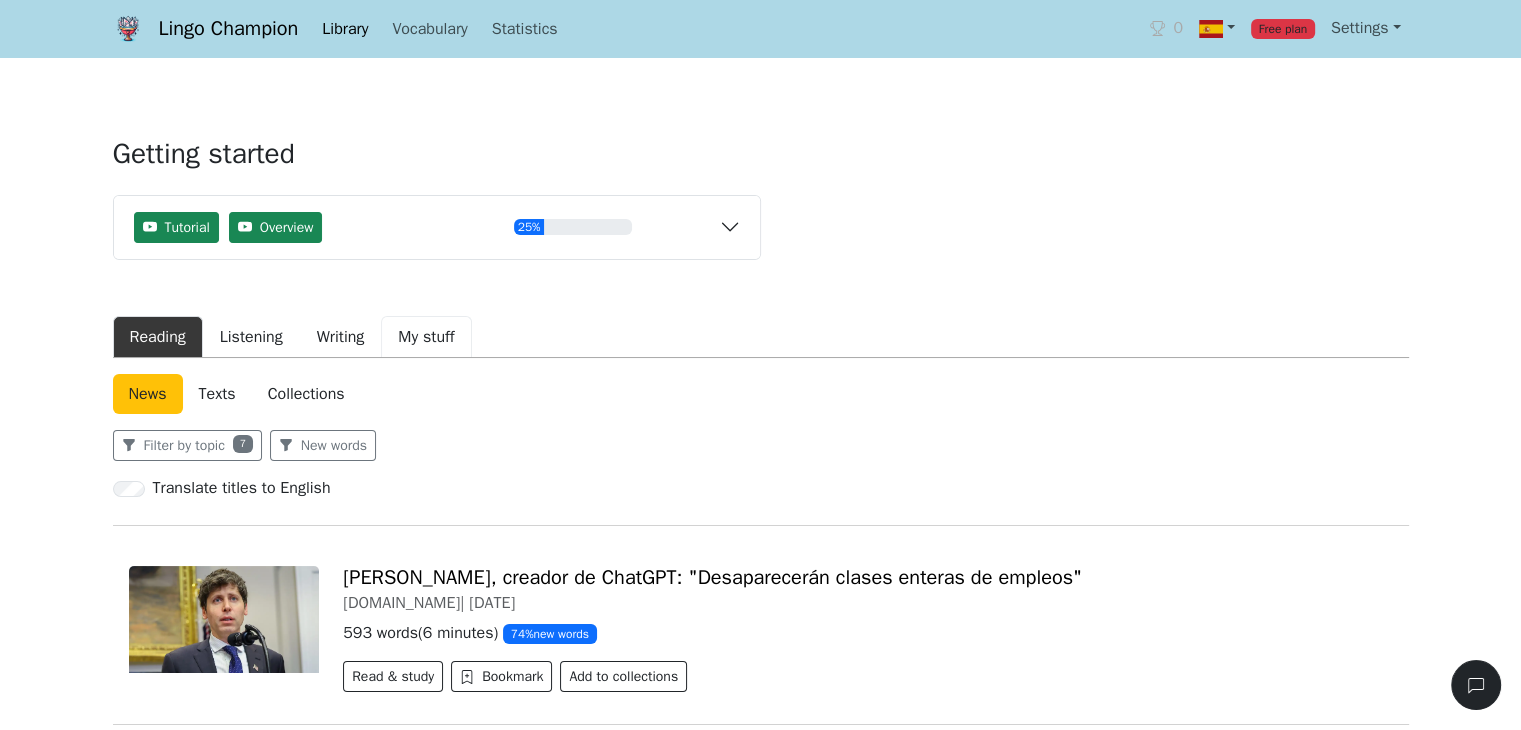 click on "My stuff" at bounding box center (426, 337) 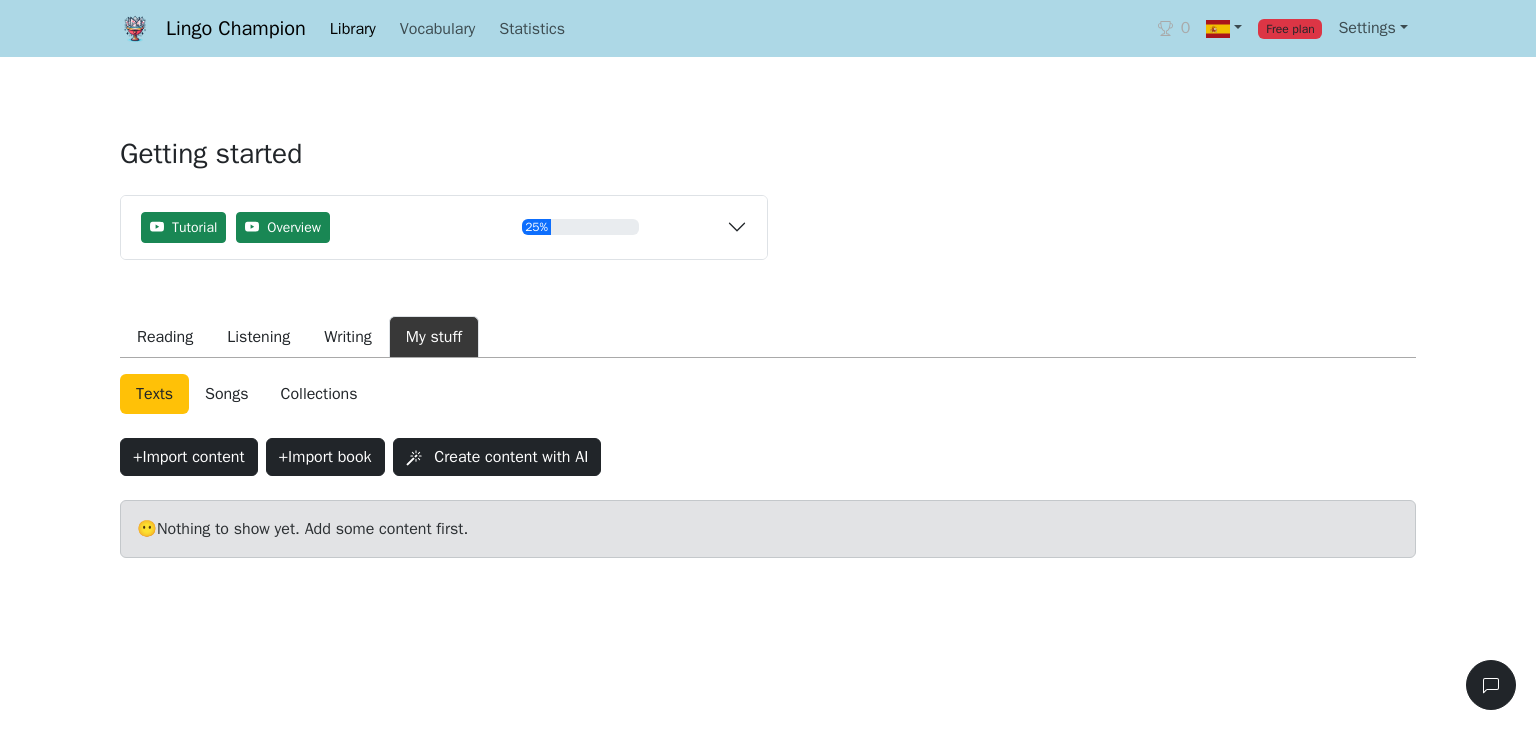 click on "Collections" at bounding box center [319, 394] 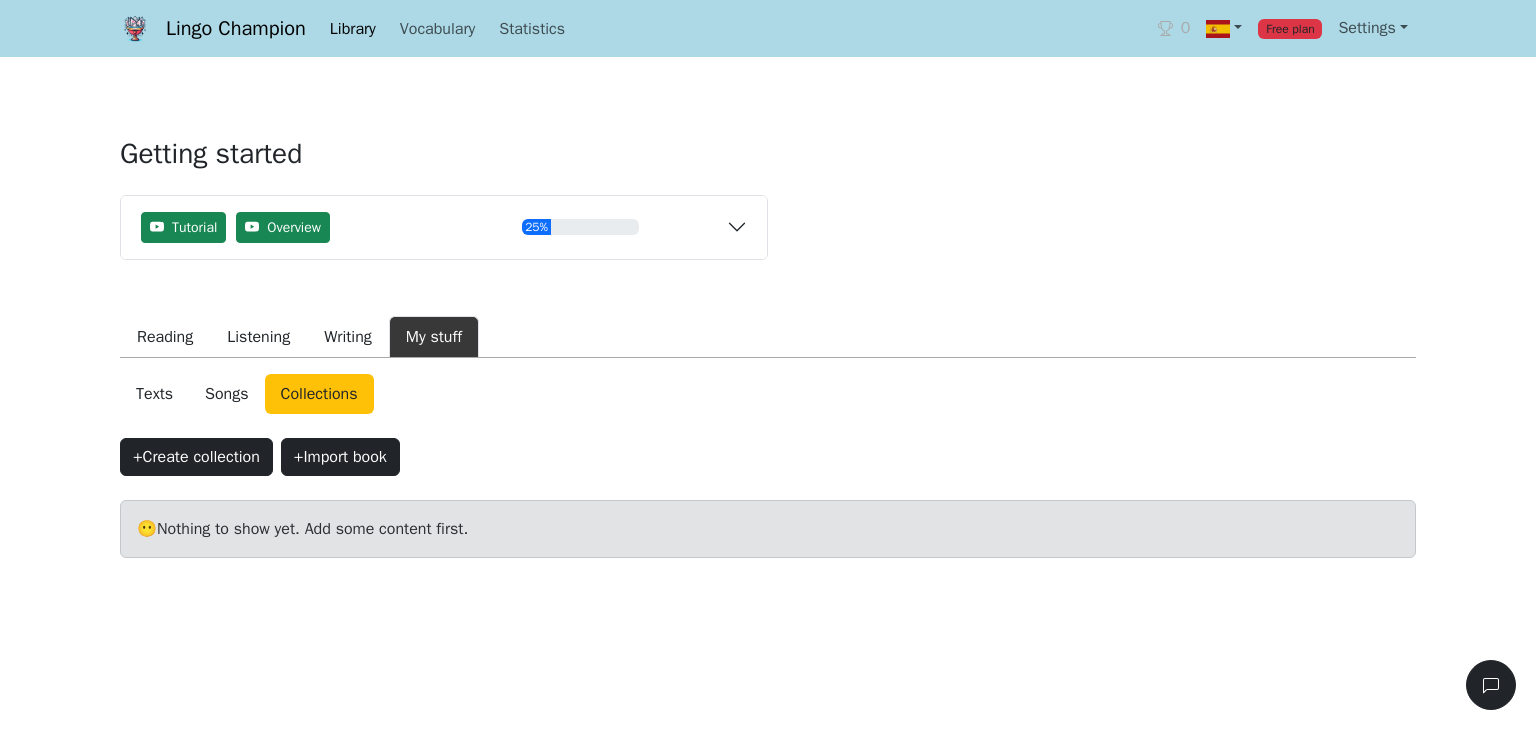 click on "Texts" at bounding box center [154, 394] 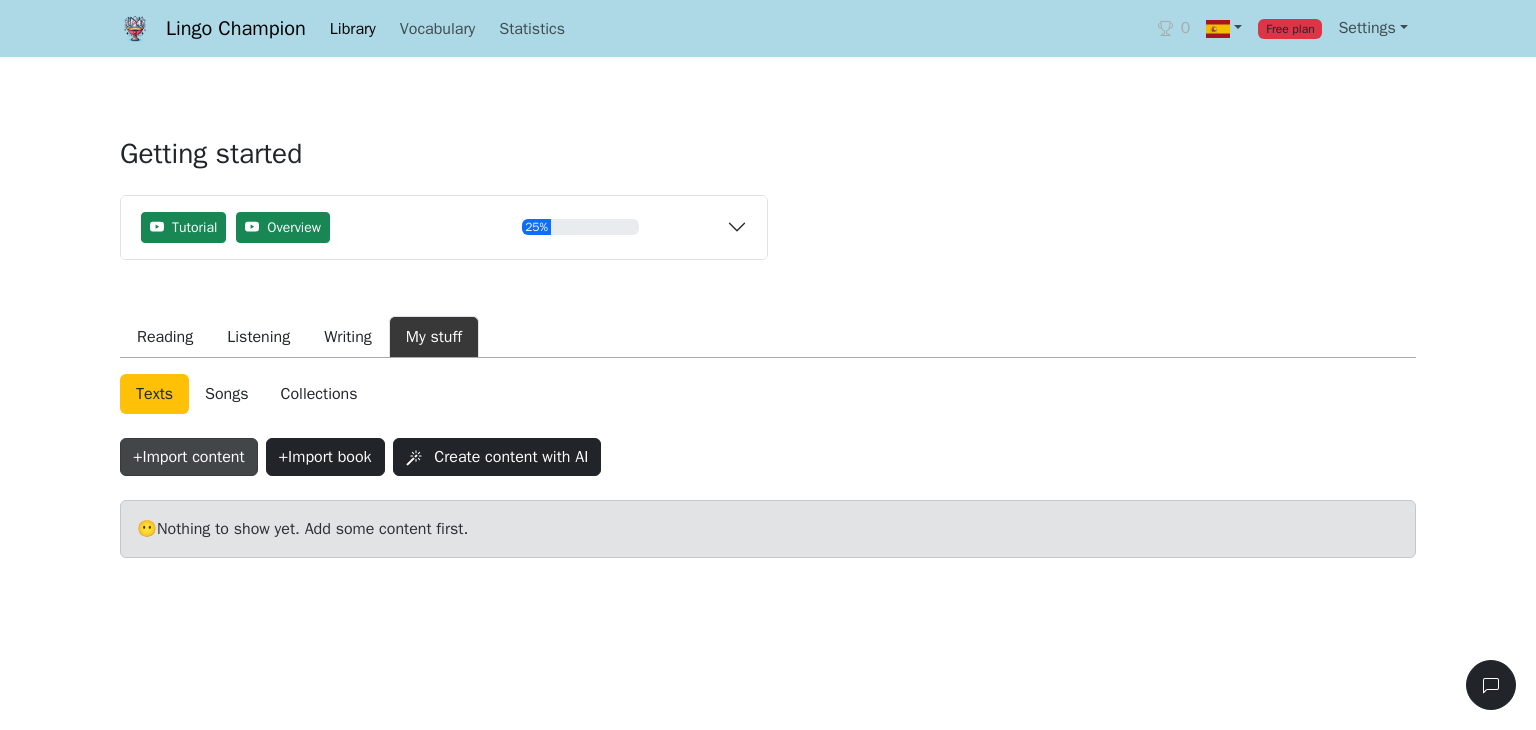 click on "+  Import content" at bounding box center (189, 457) 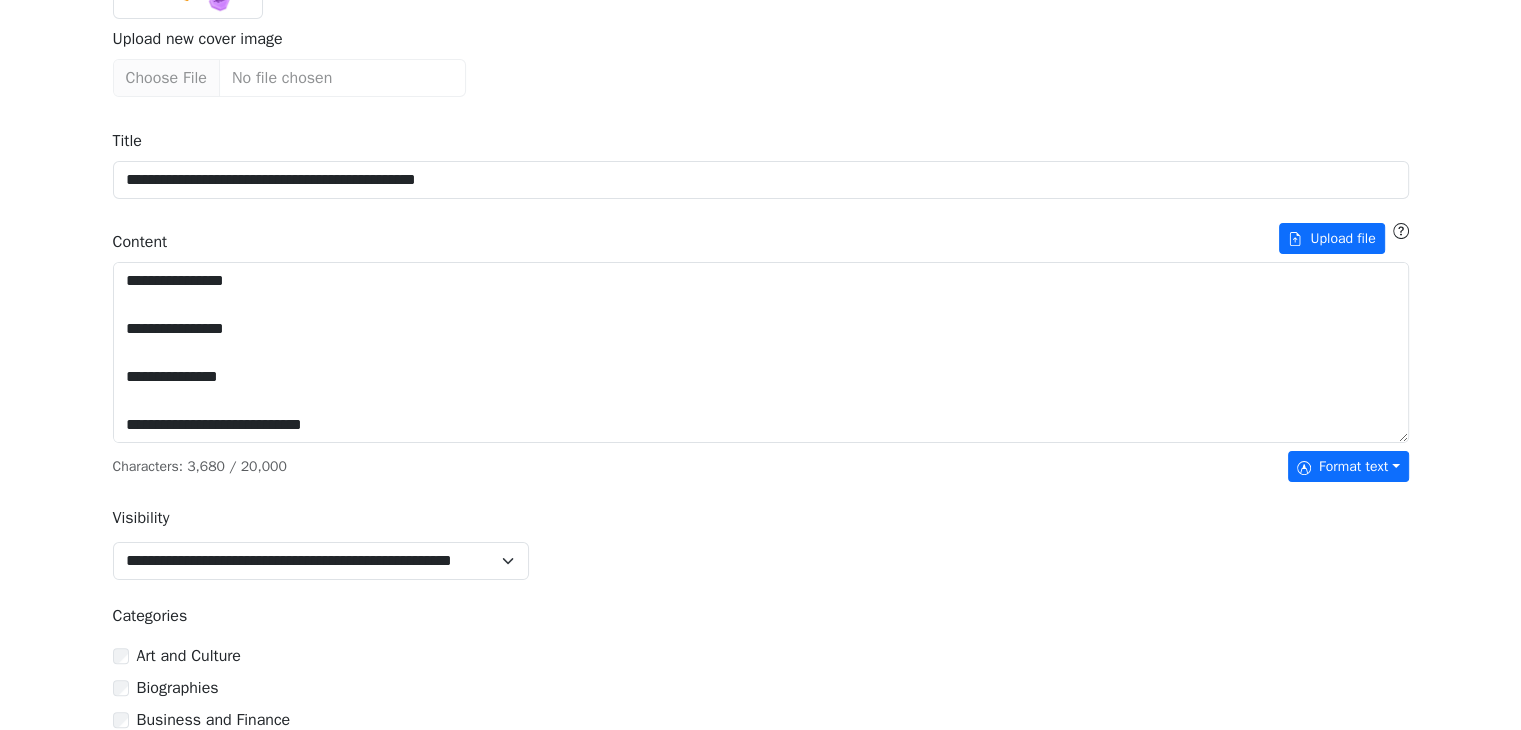scroll, scrollTop: 304, scrollLeft: 0, axis: vertical 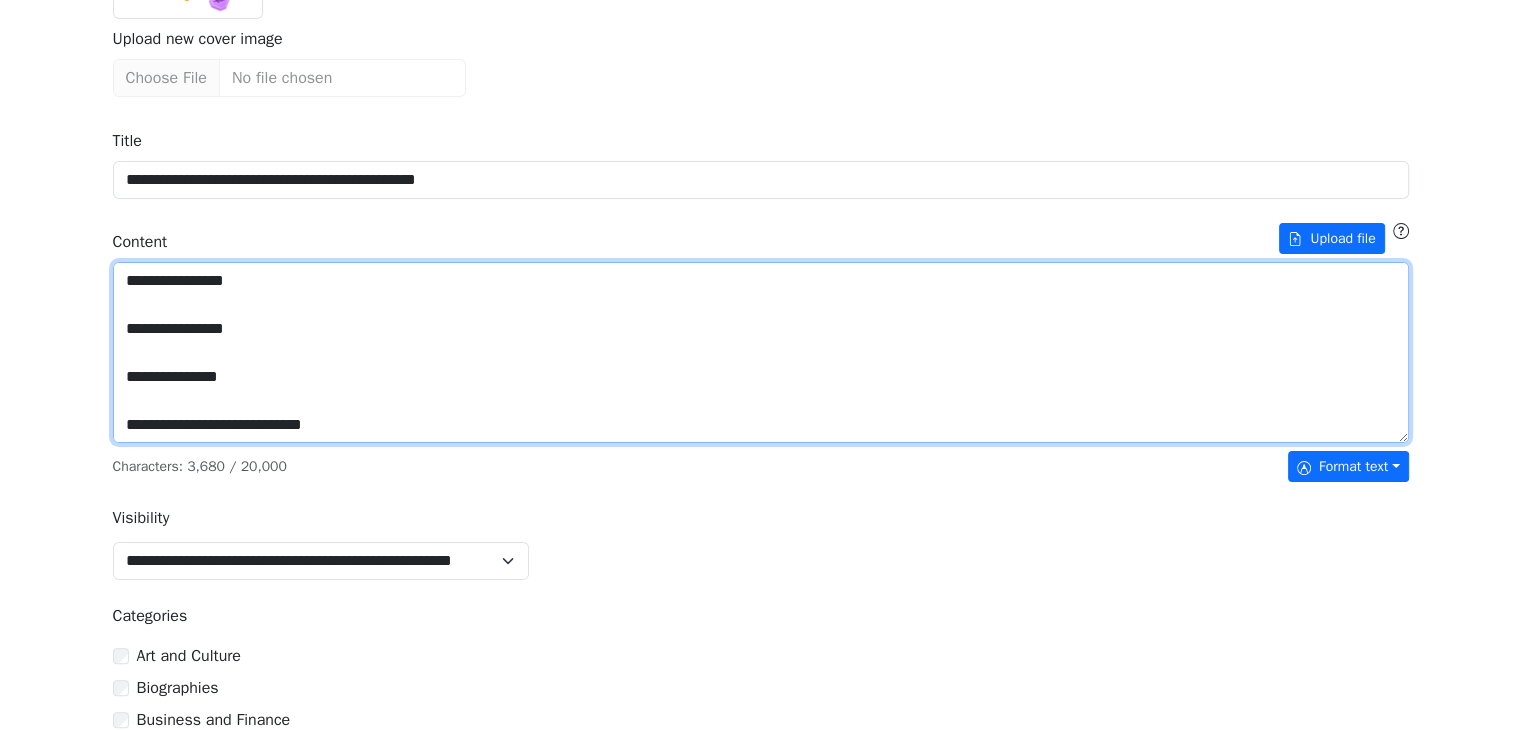 drag, startPoint x: 533, startPoint y: 324, endPoint x: 38, endPoint y: 166, distance: 519.6047 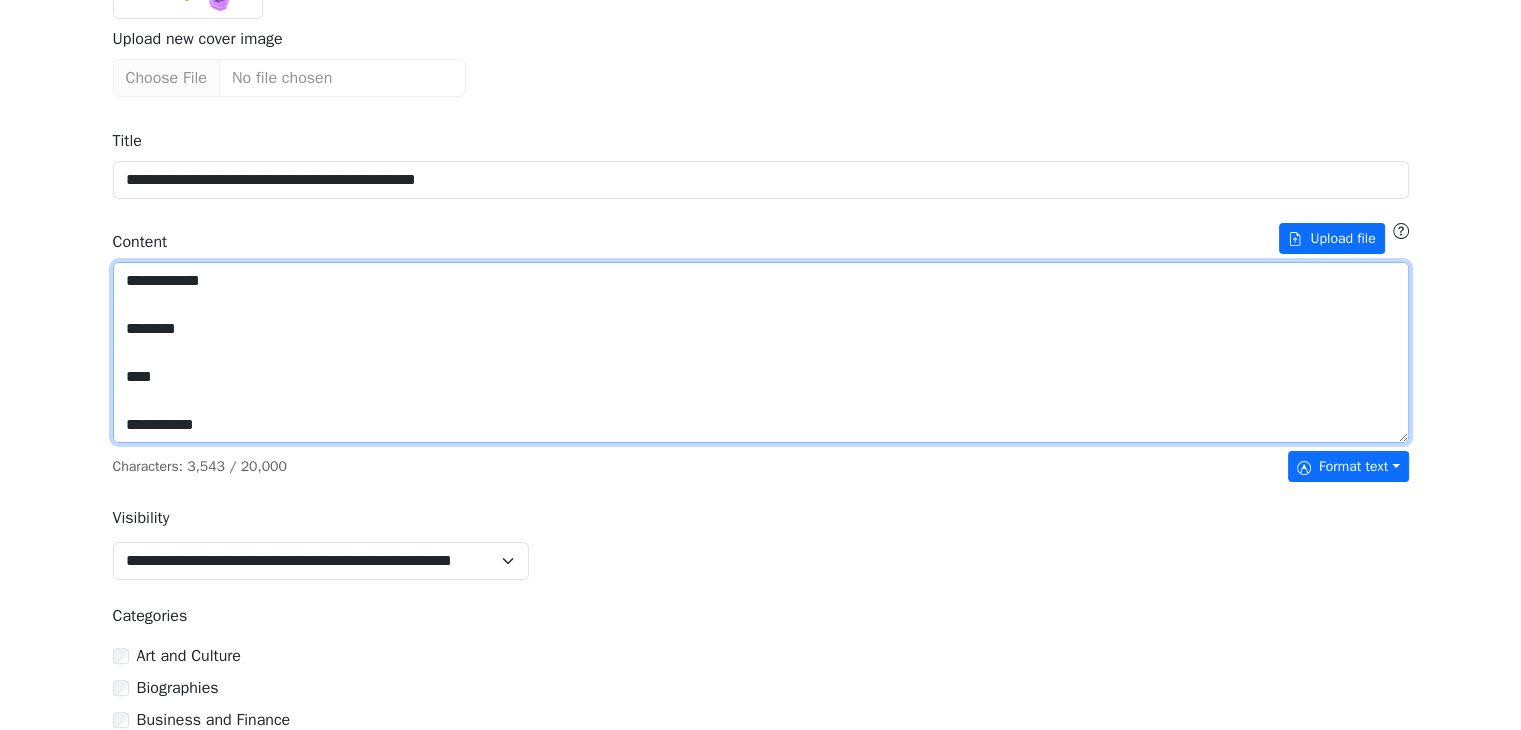 click on "Title" at bounding box center [761, 353] 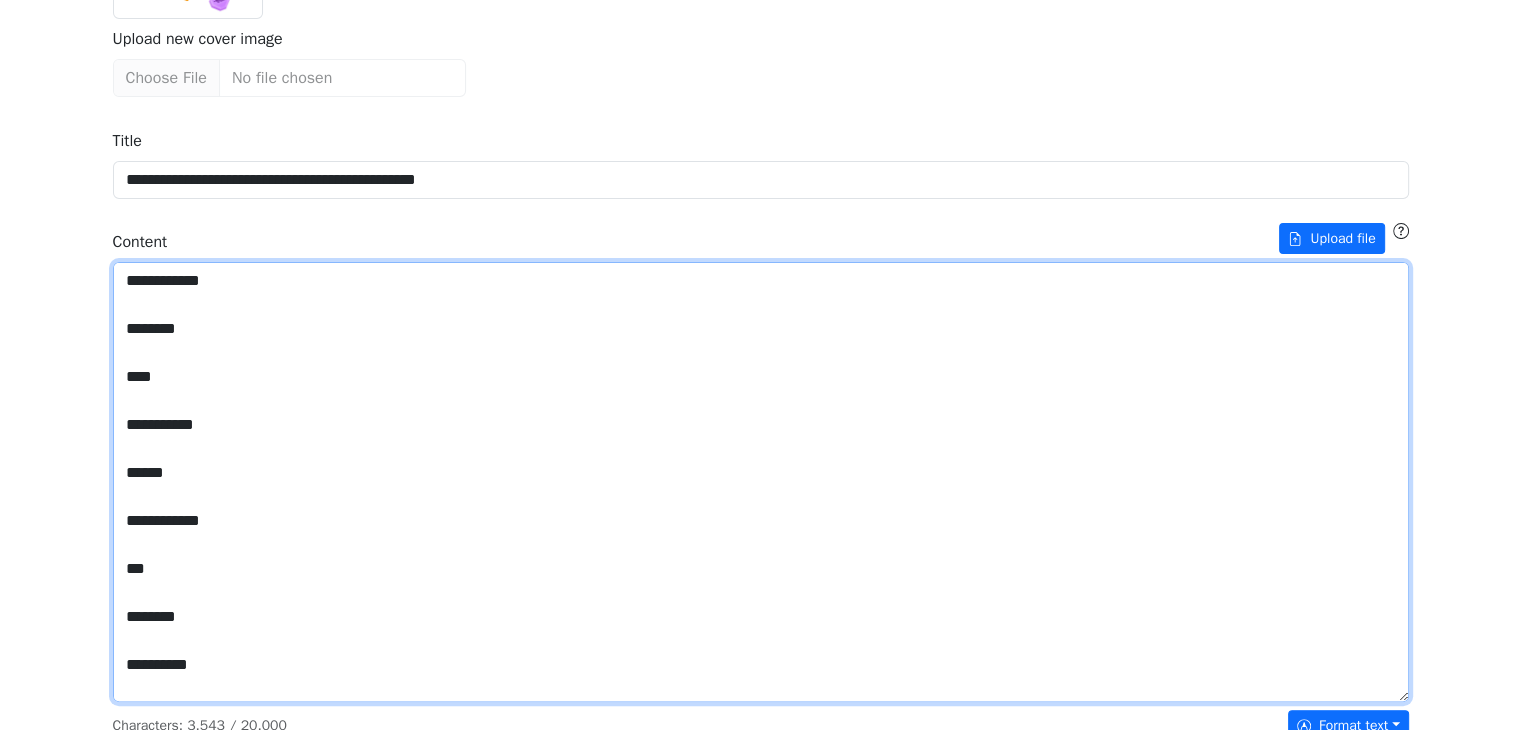 drag, startPoint x: 1404, startPoint y: 437, endPoint x: 1072, endPoint y: 633, distance: 385.53857 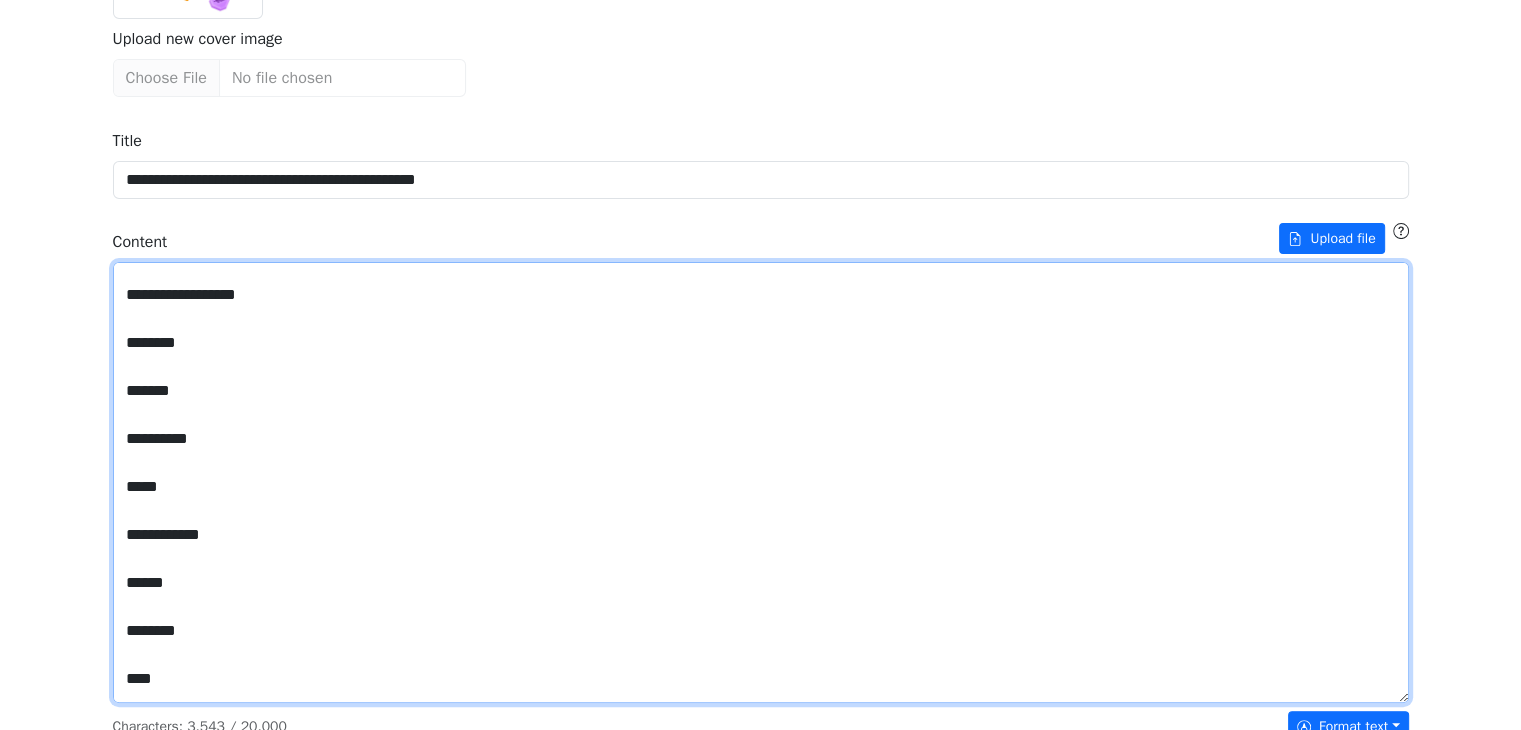 scroll, scrollTop: 0, scrollLeft: 0, axis: both 